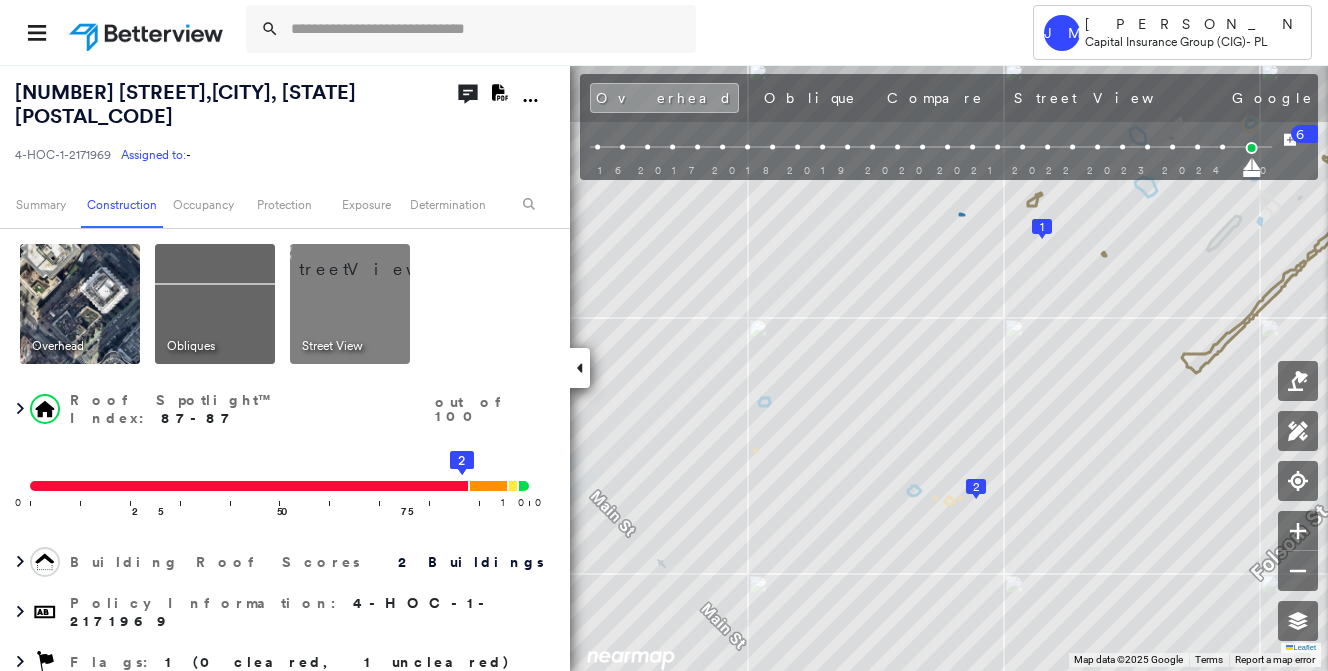 click at bounding box center [487, 29] 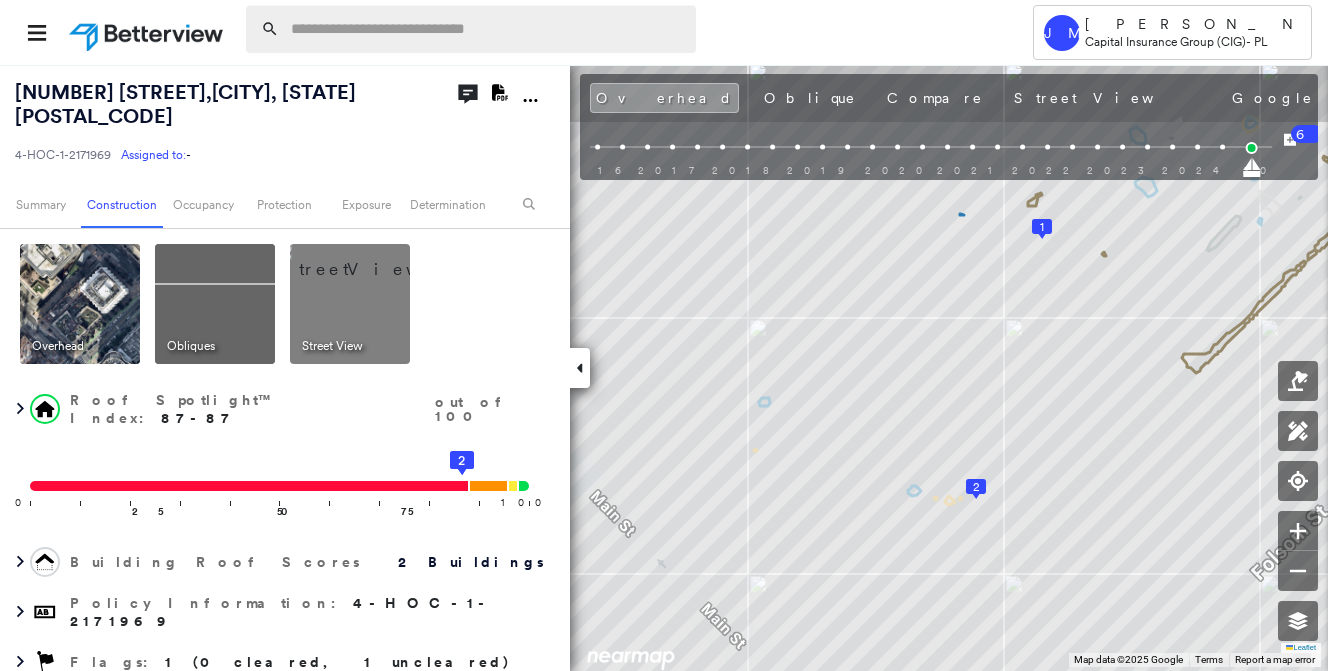 scroll, scrollTop: 0, scrollLeft: 0, axis: both 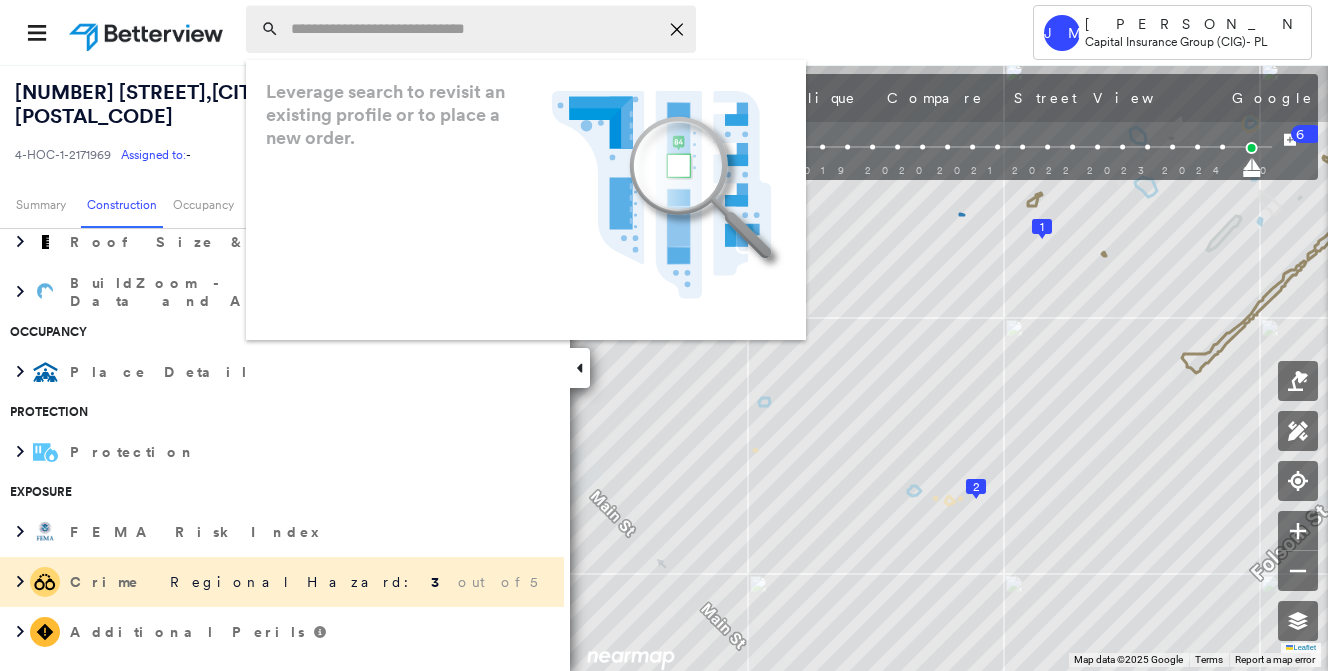 click at bounding box center (474, 29) 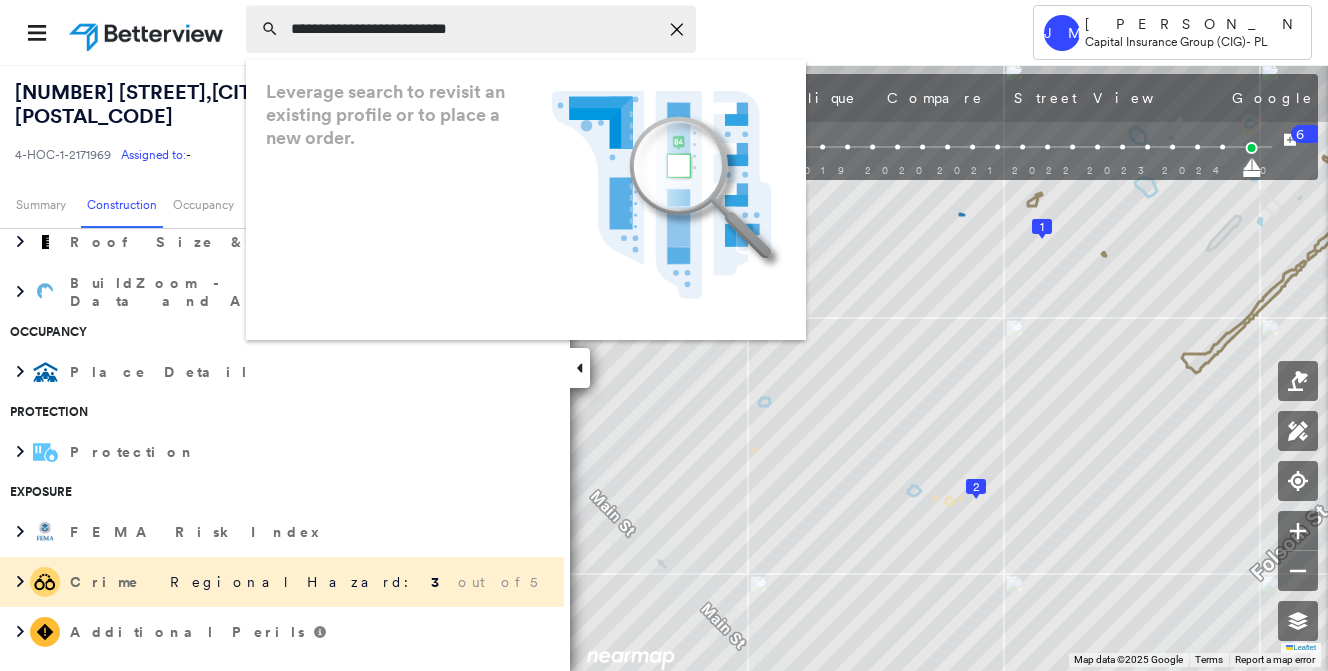 type on "**********" 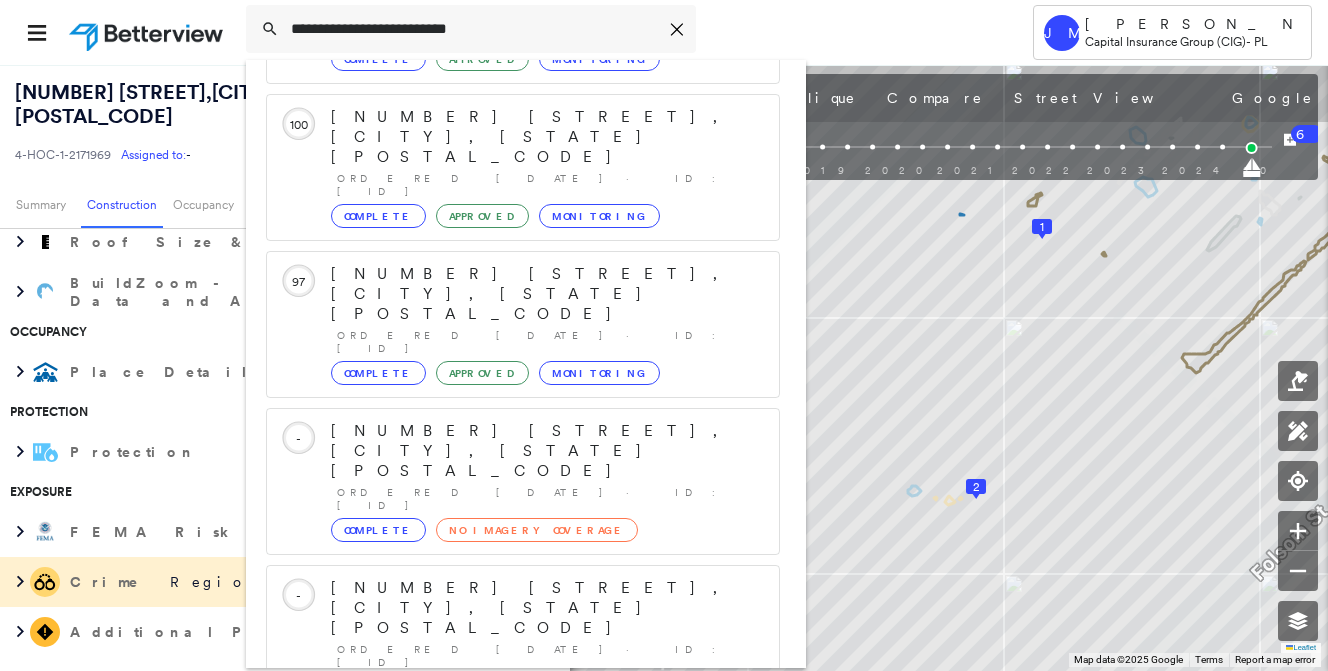 scroll, scrollTop: 213, scrollLeft: 0, axis: vertical 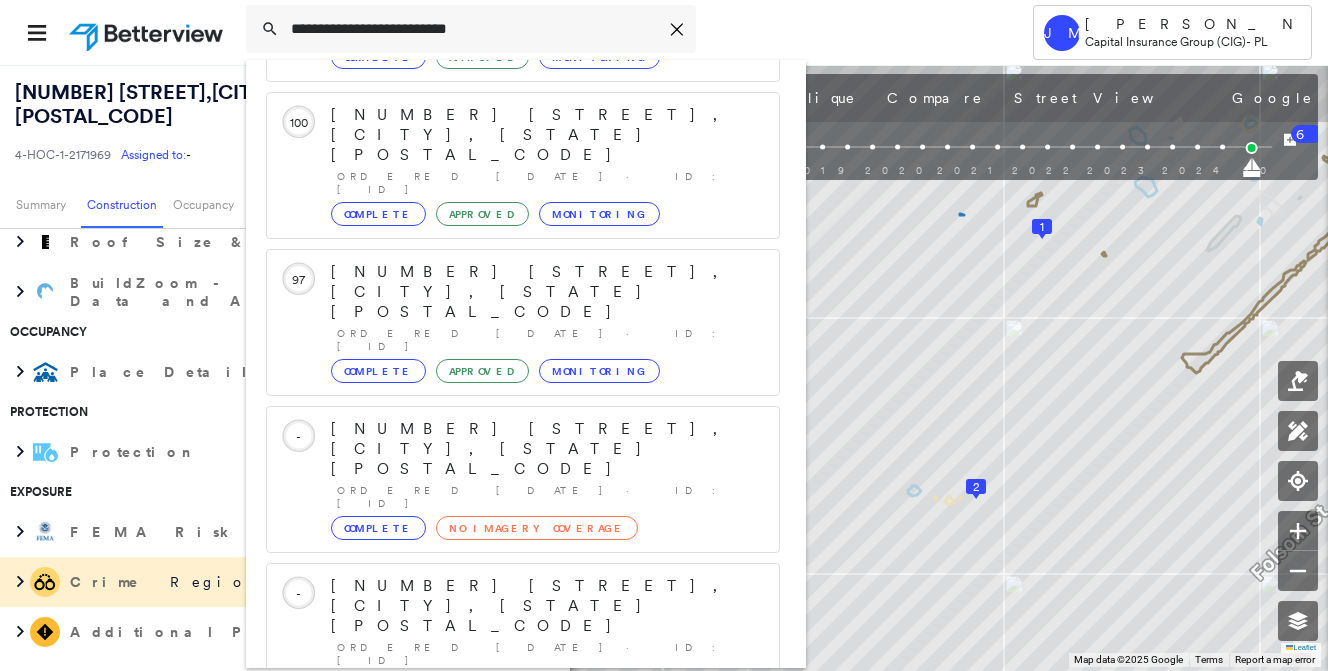 click on "[NUMBER] [STREET], [CITY], [STATE] [POSTAL_CODE]" at bounding box center (501, 898) 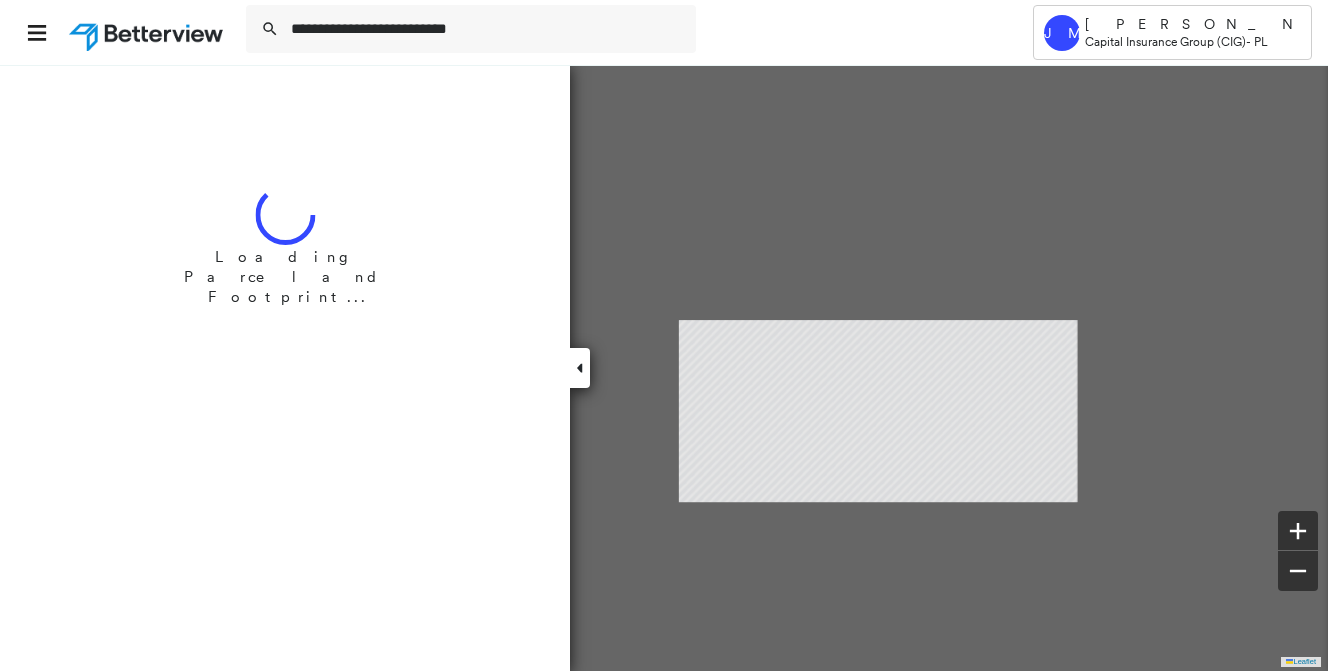 type 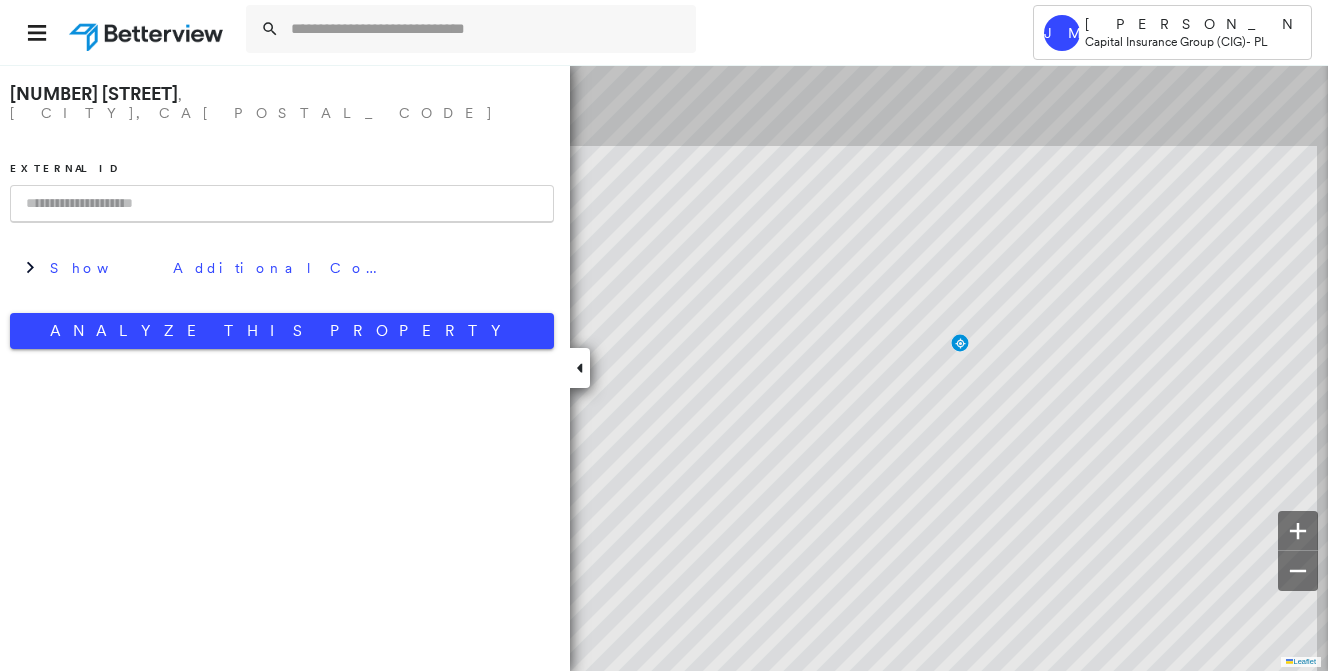click at bounding box center [282, 204] 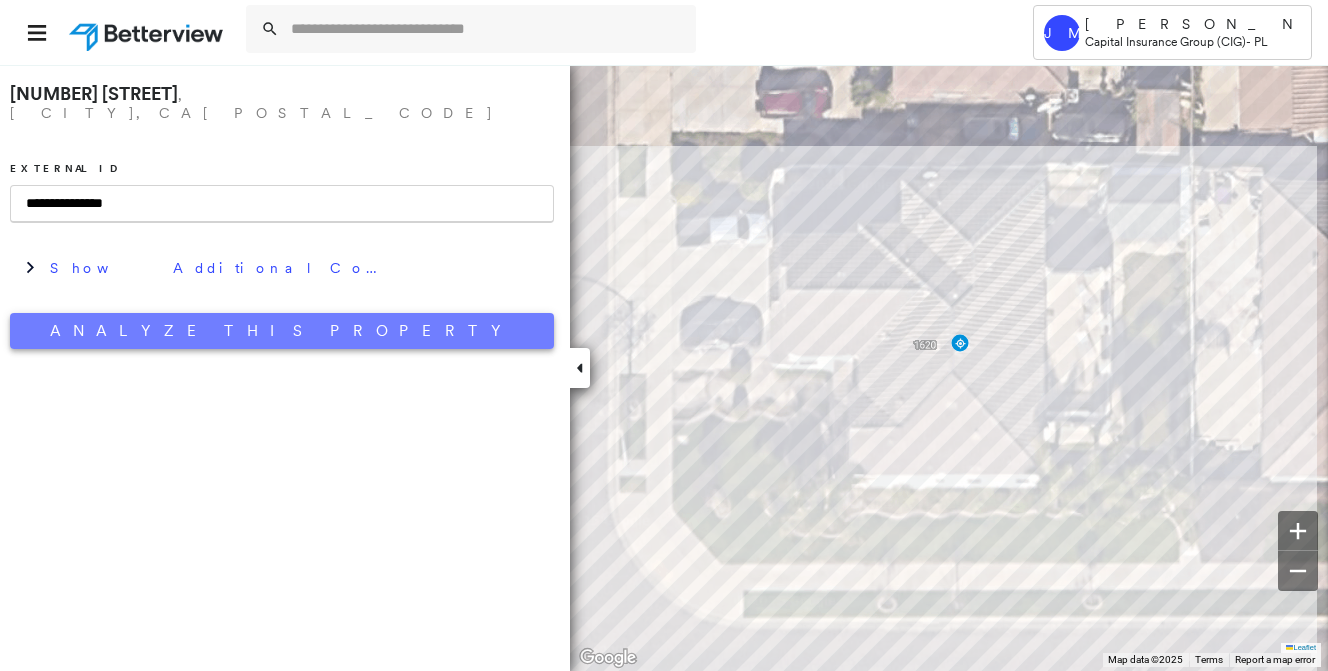 type on "**********" 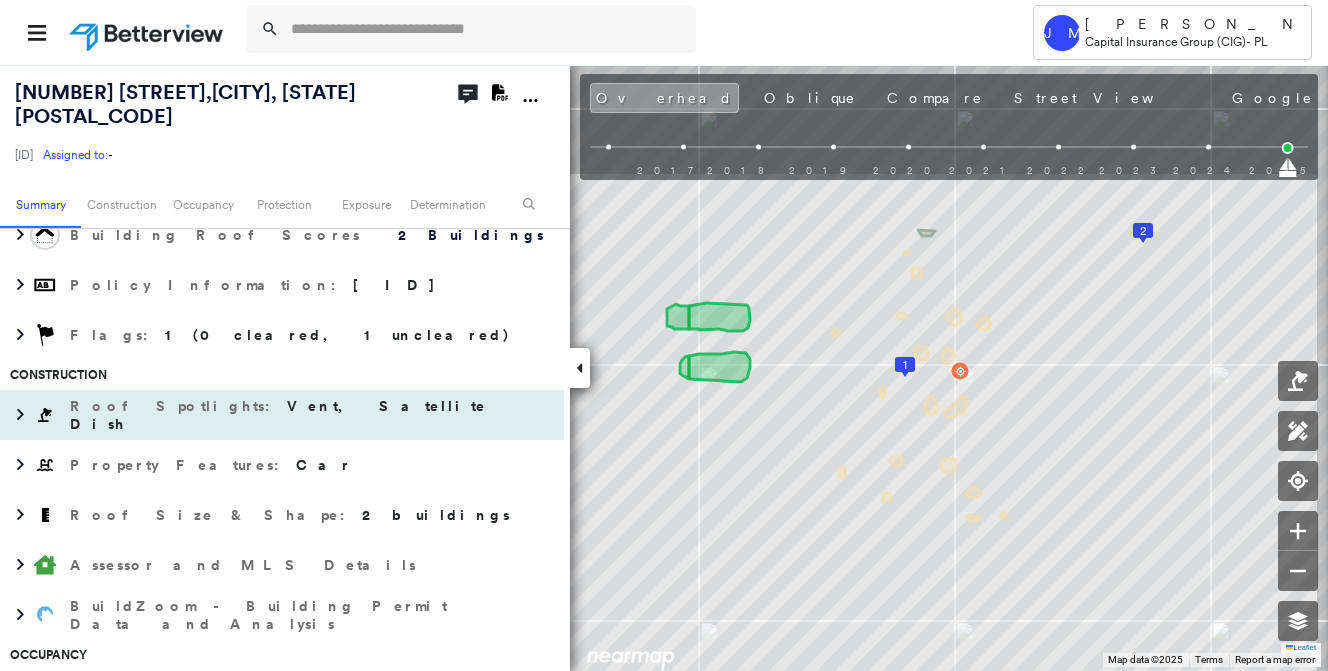 scroll, scrollTop: 400, scrollLeft: 0, axis: vertical 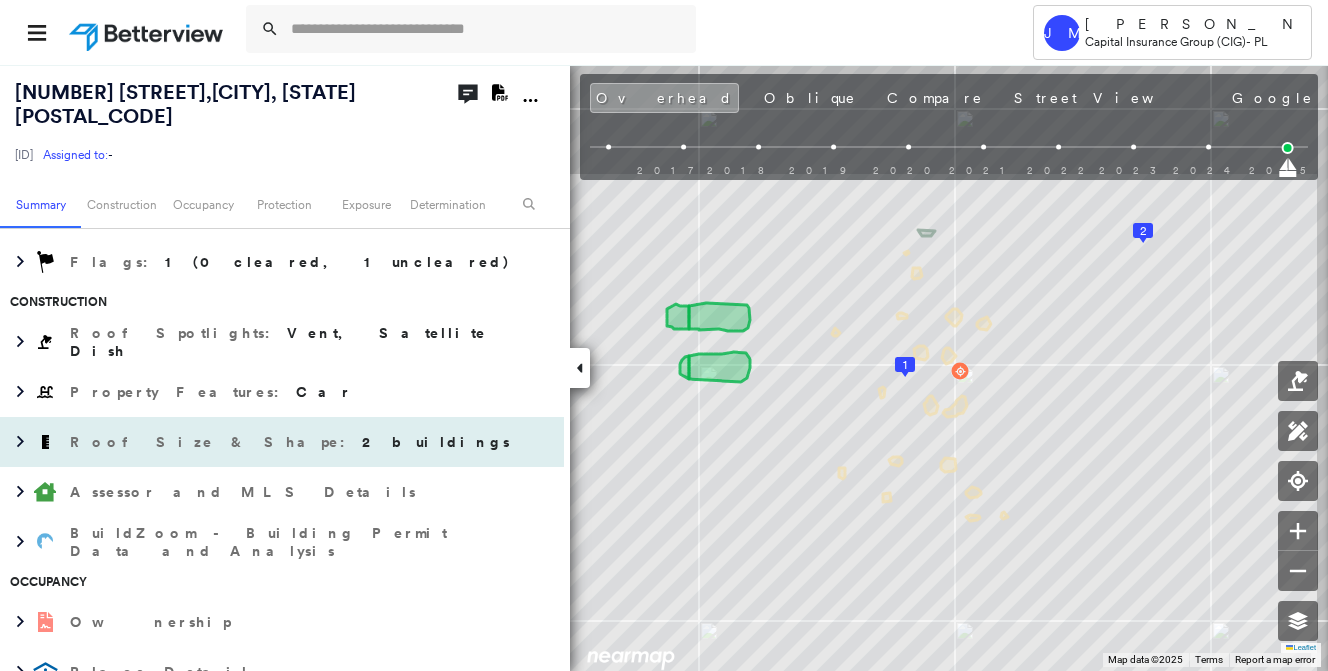 click on "Roof Size & Shape :  2 buildings" at bounding box center [292, 442] 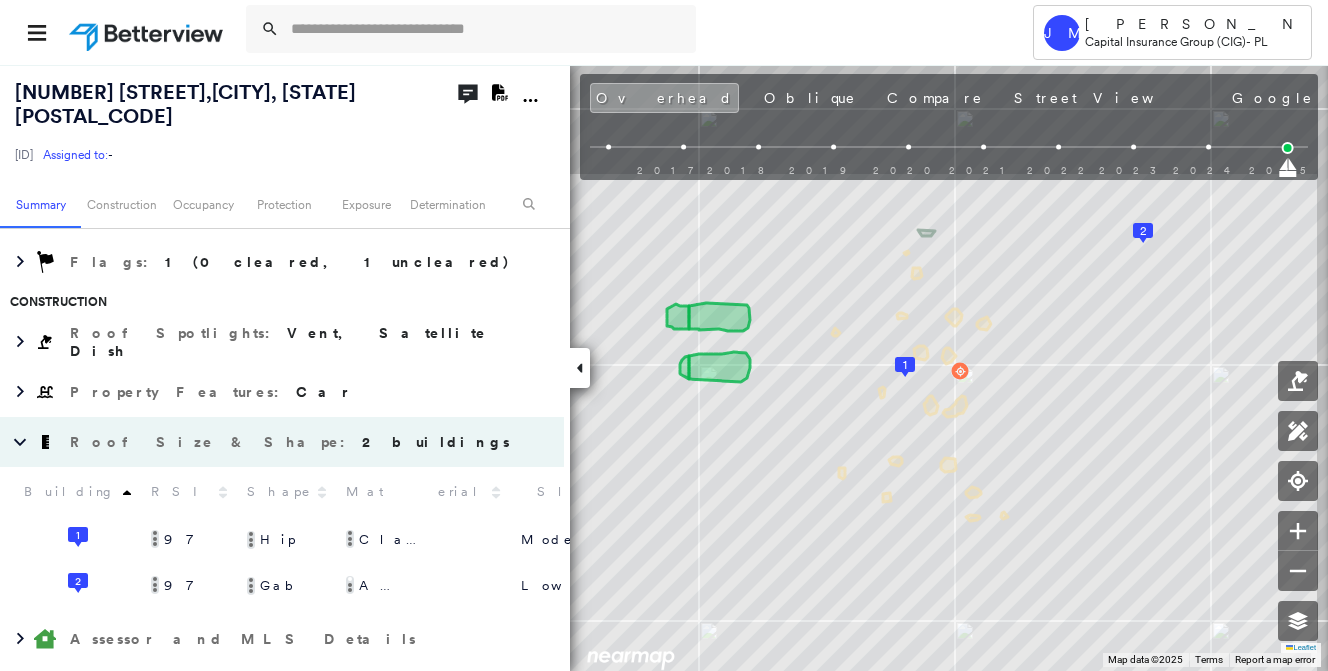 click on "Roof Size & Shape :  2 buildings" at bounding box center (292, 442) 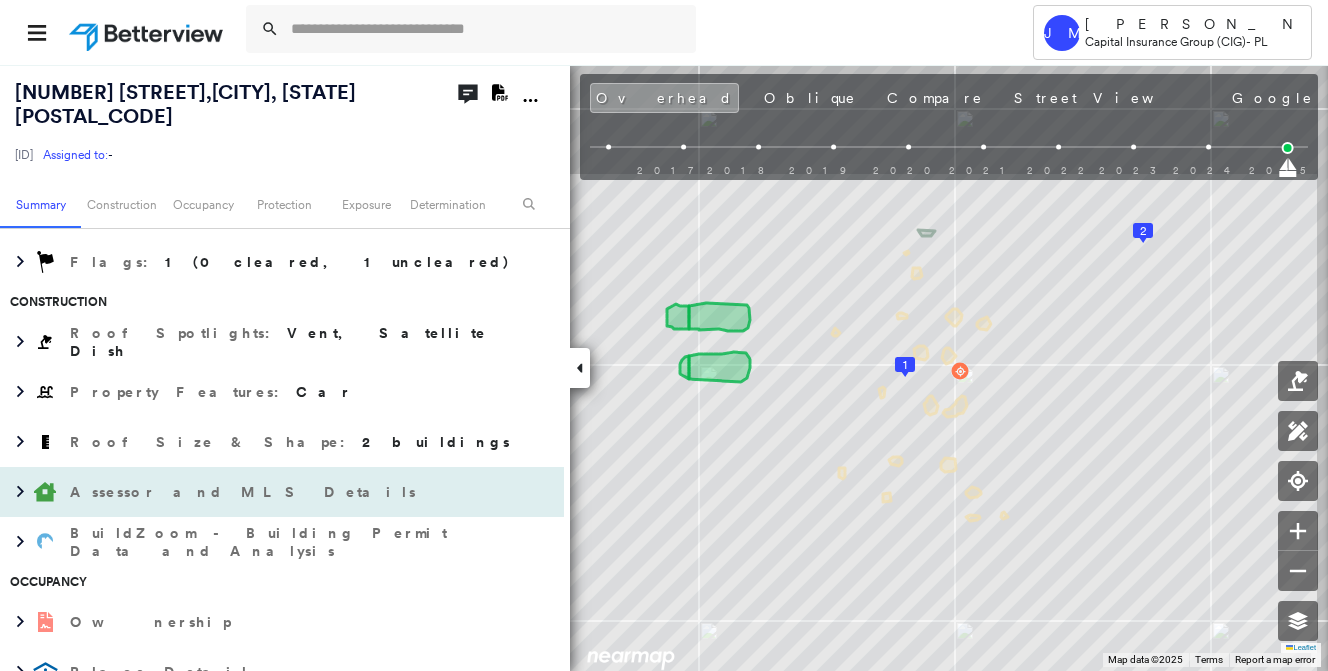 click on "Assessor and MLS Details" at bounding box center (282, 492) 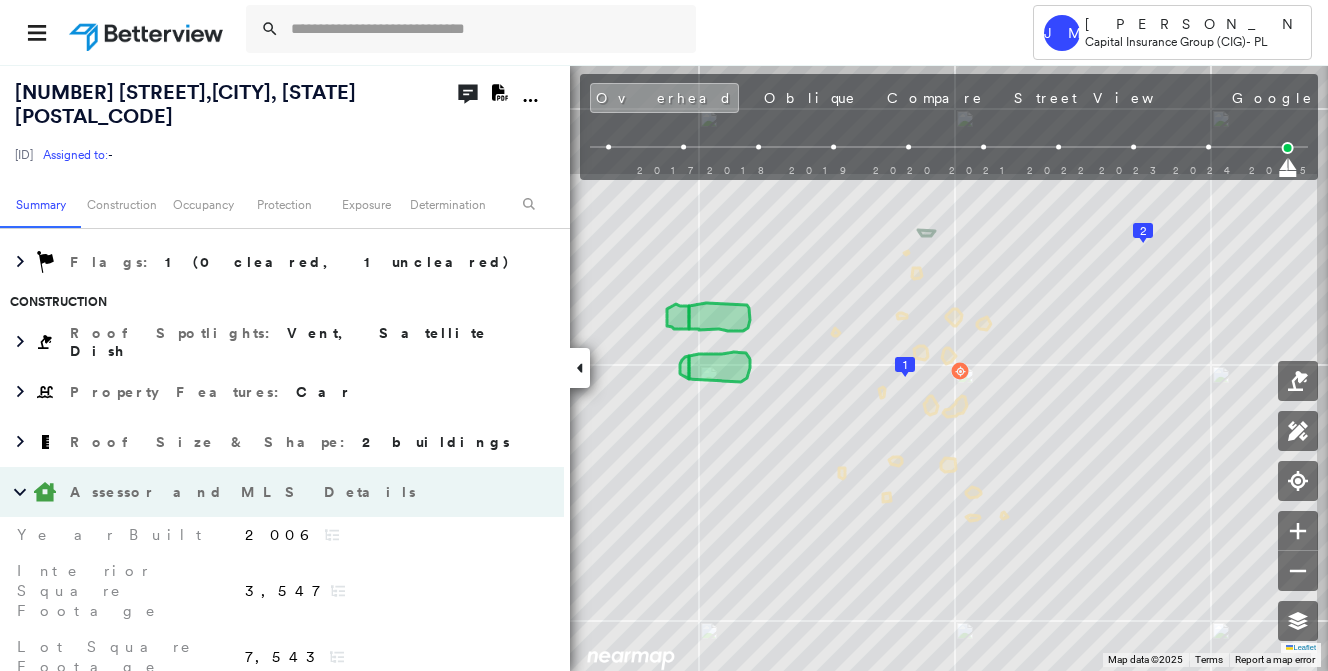 click on "Assessor and MLS Details" at bounding box center (282, 492) 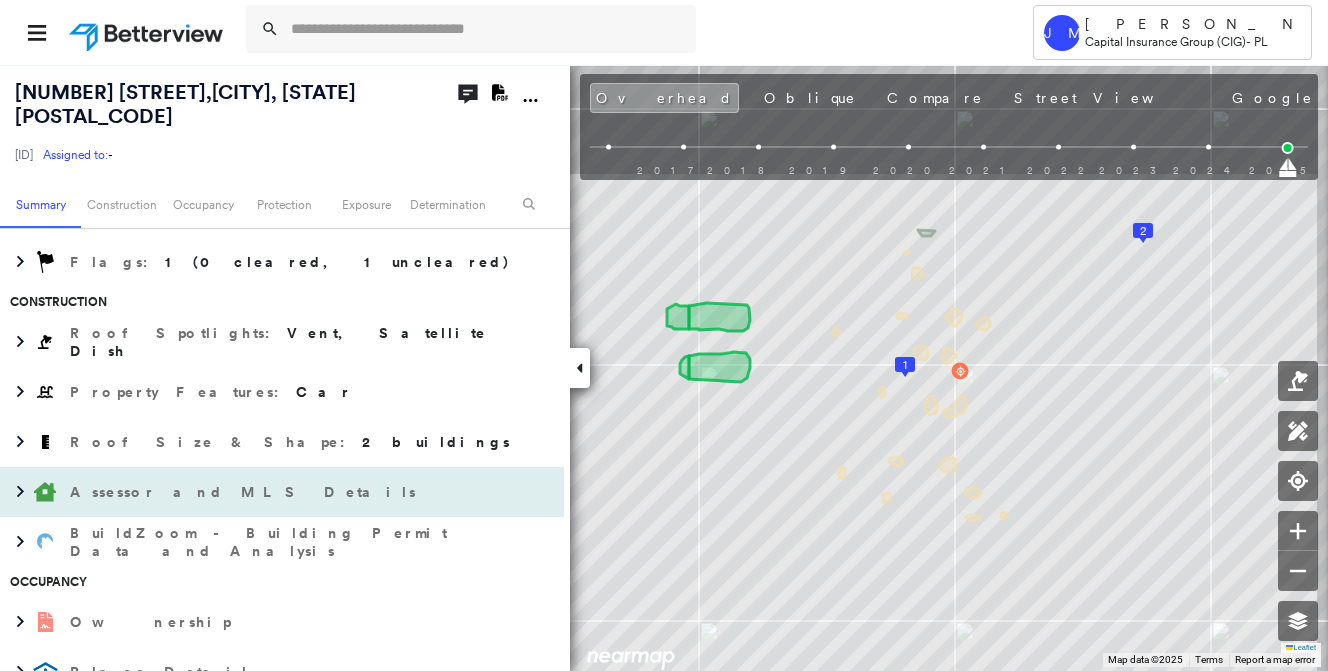 scroll, scrollTop: 600, scrollLeft: 0, axis: vertical 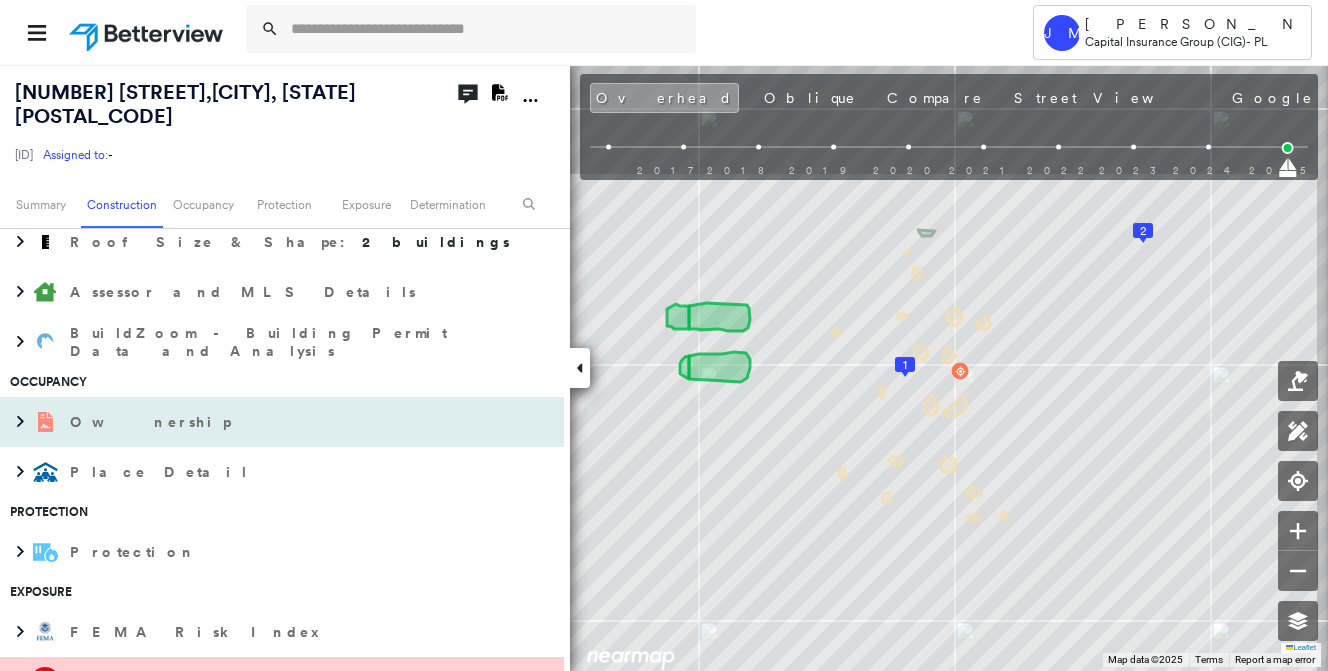 click on "Ownership" at bounding box center [262, 422] 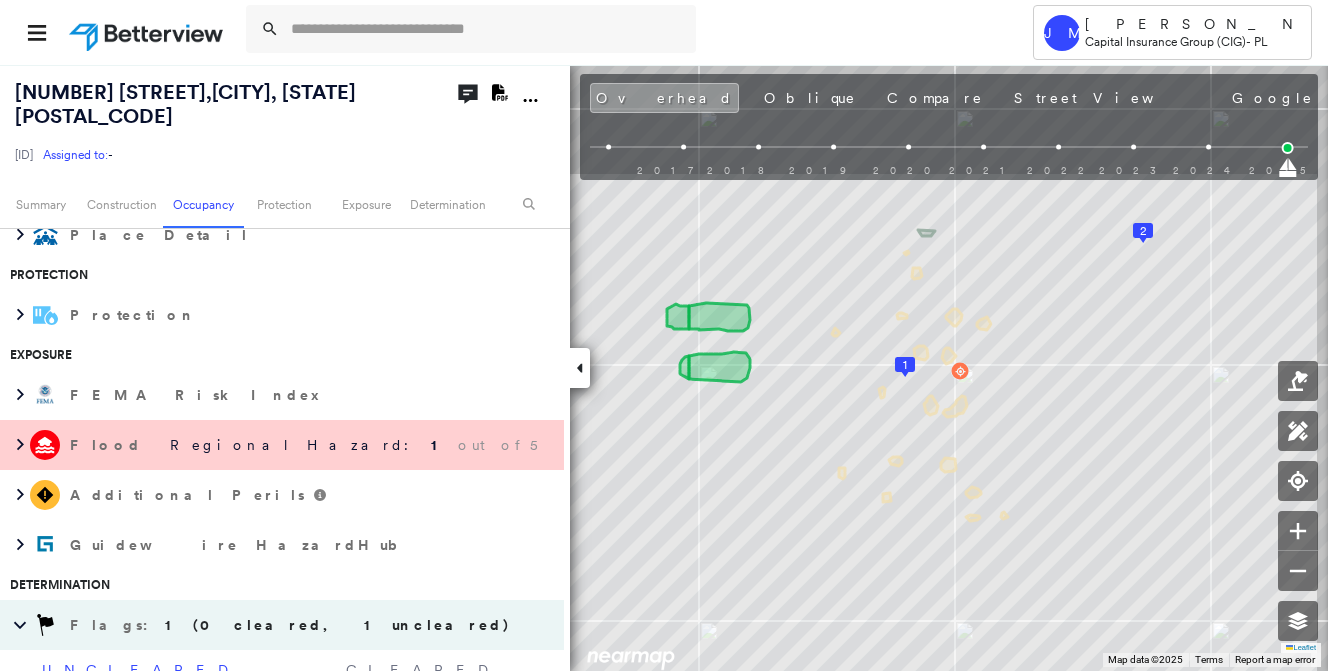 scroll, scrollTop: 1200, scrollLeft: 0, axis: vertical 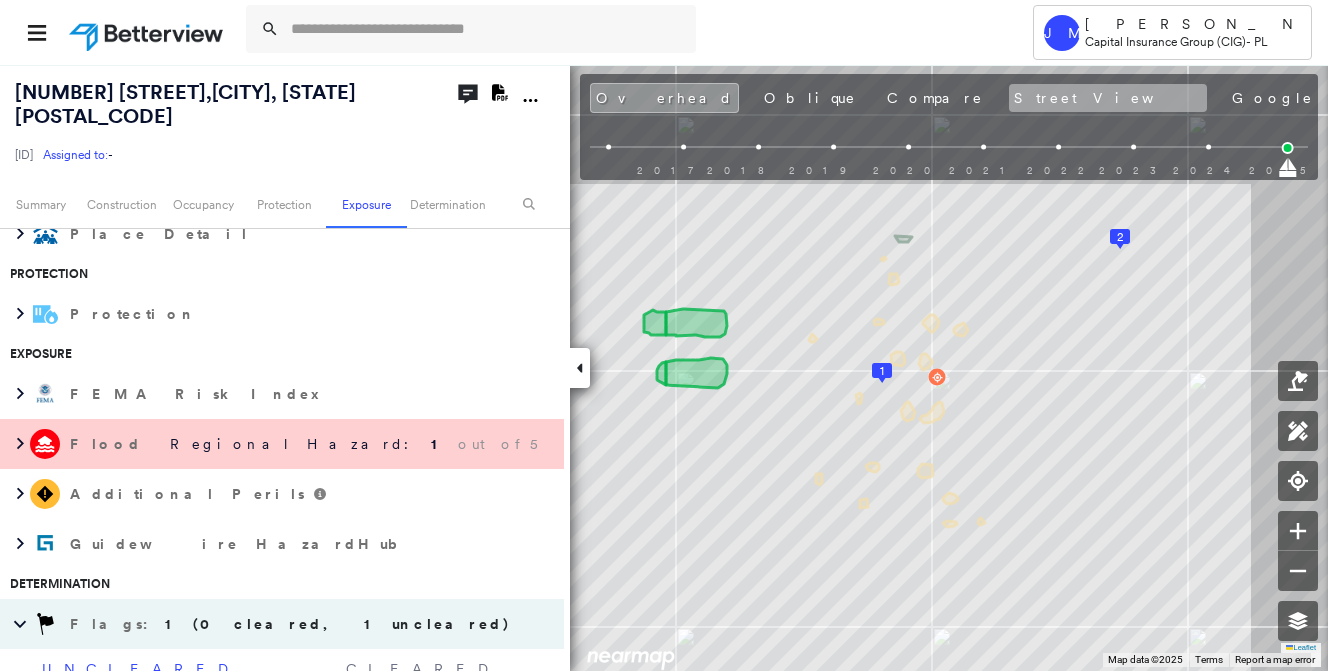 click on "Street View" at bounding box center (1108, 98) 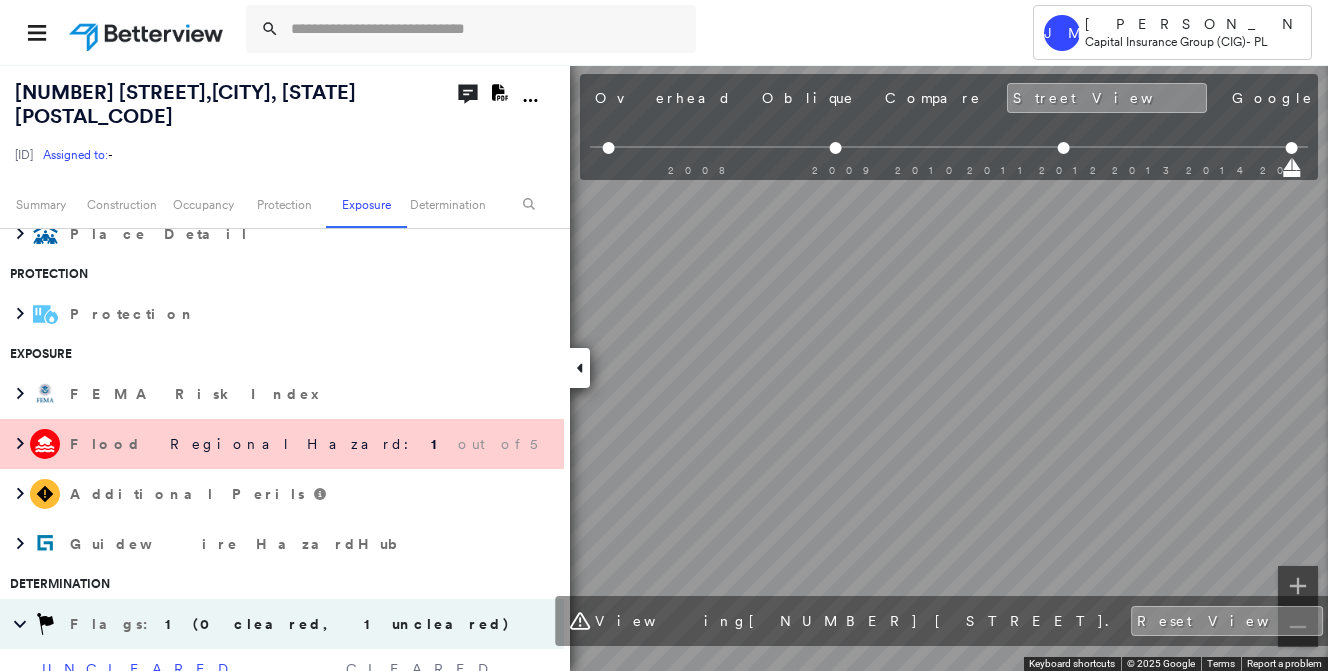 click on "Viewing  [NUMBER] [STREET] . Reset View" at bounding box center [949, 621] 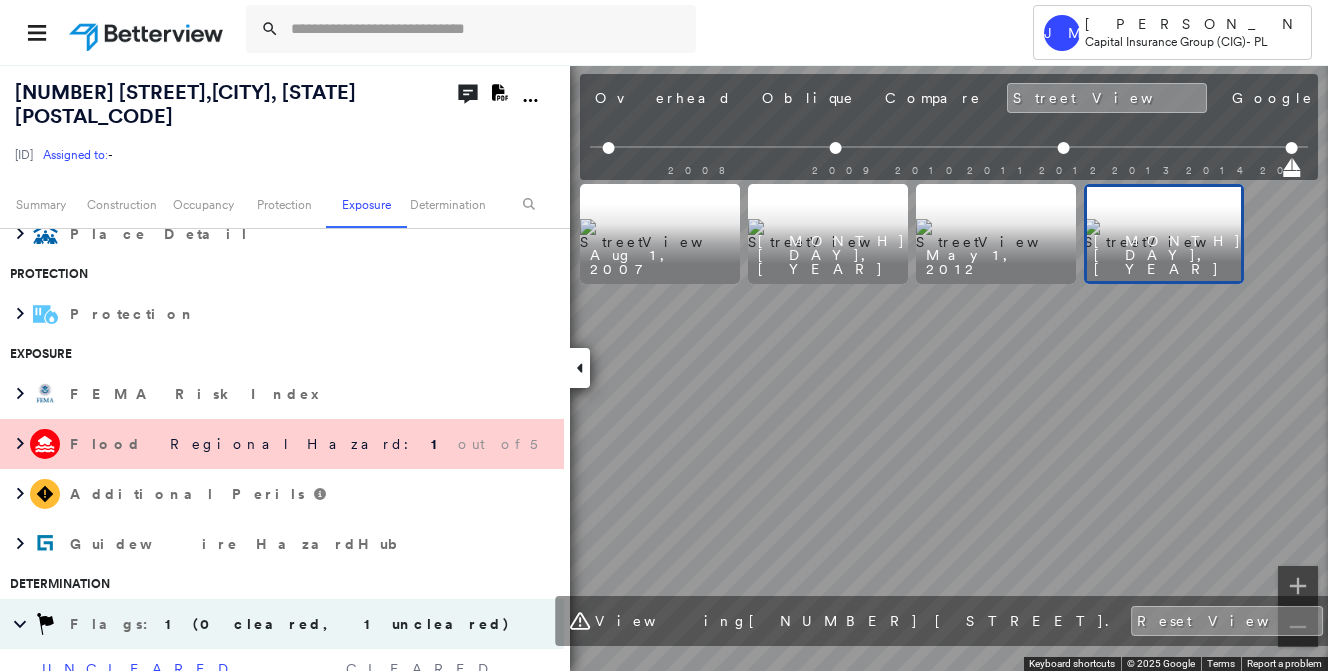 click on "Overhead" at bounding box center [663, 98] 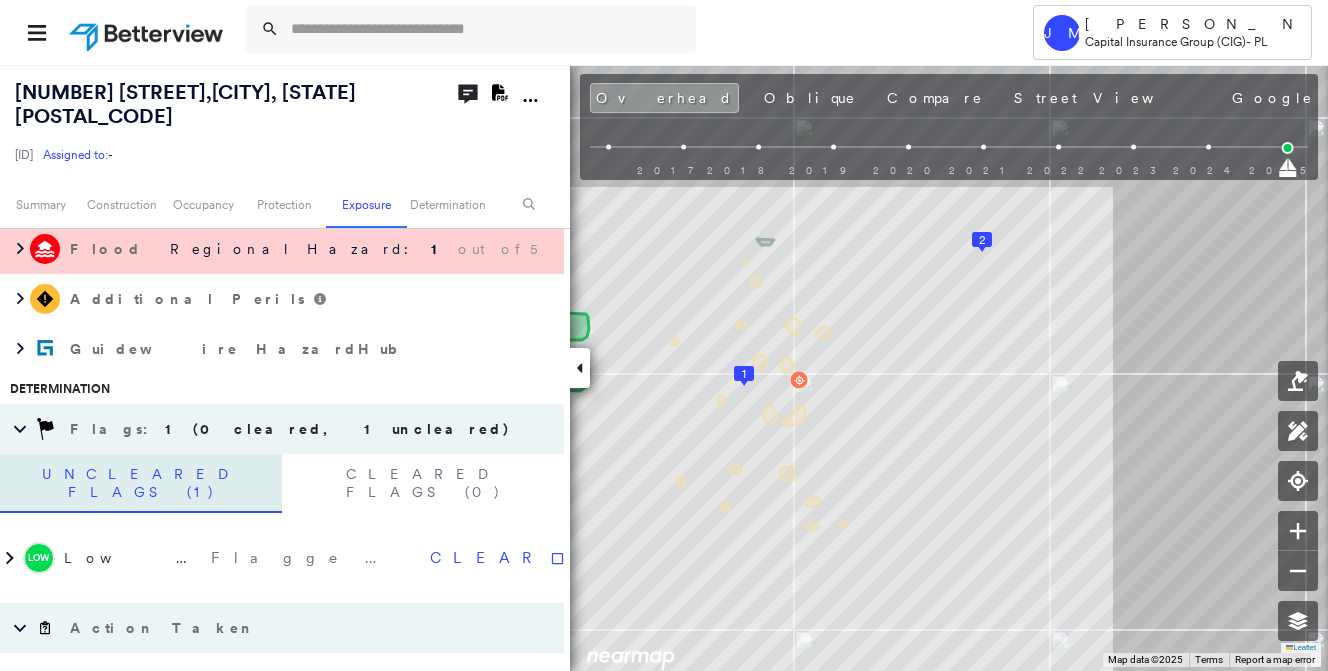 scroll, scrollTop: 1400, scrollLeft: 0, axis: vertical 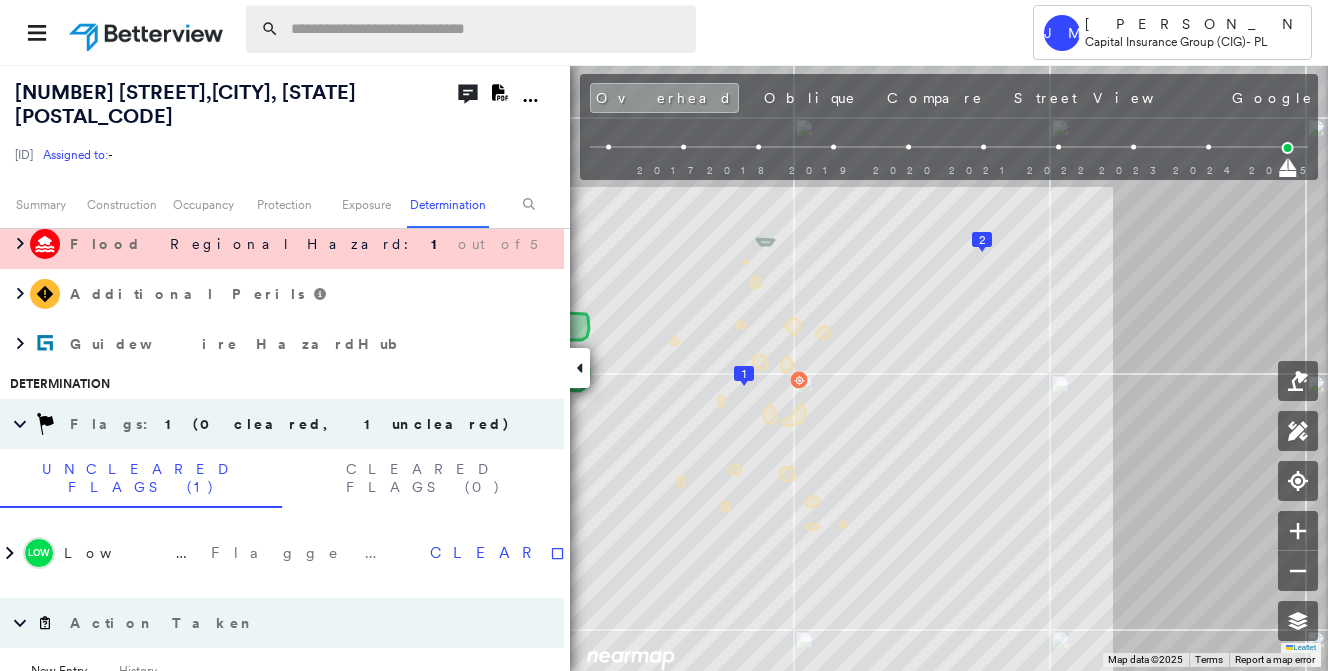 click at bounding box center (487, 29) 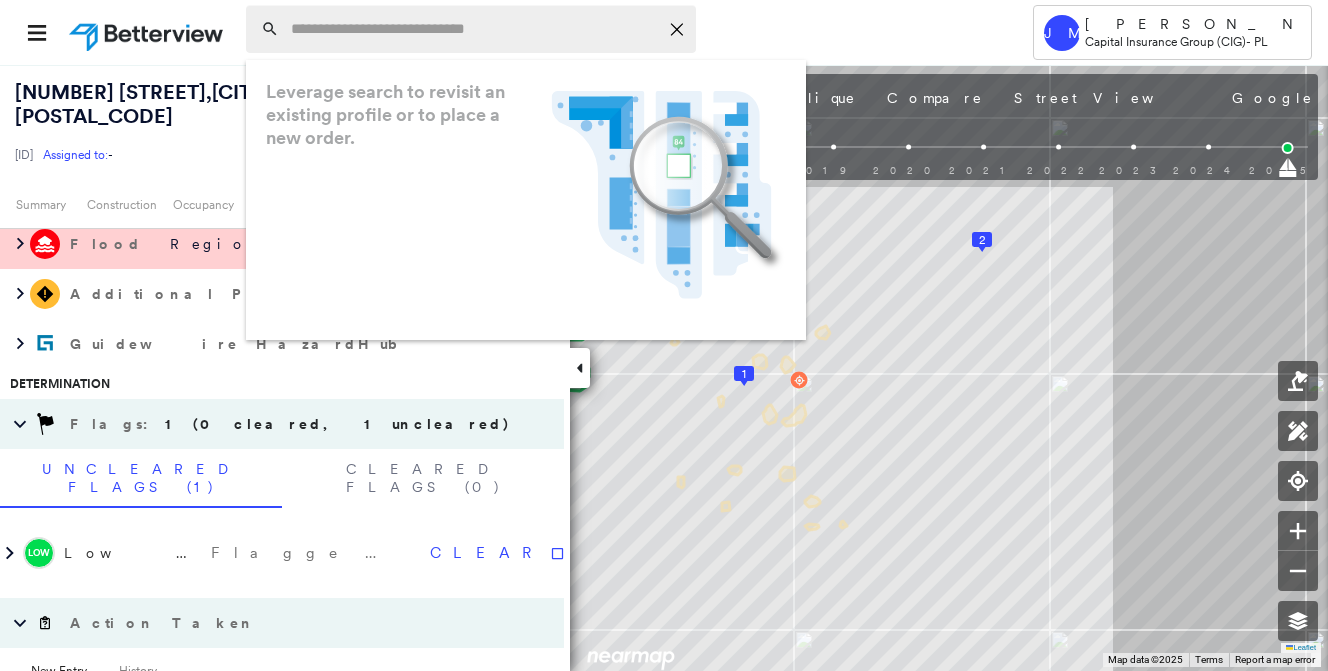 paste on "**********" 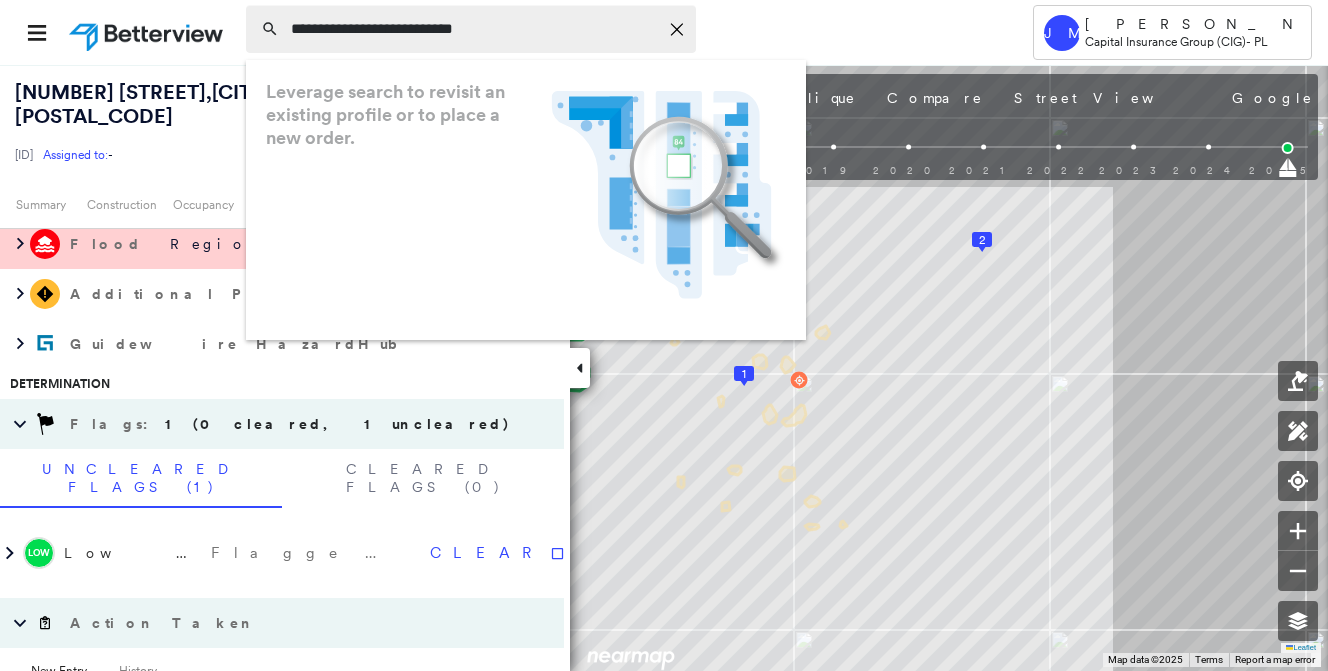 type on "**********" 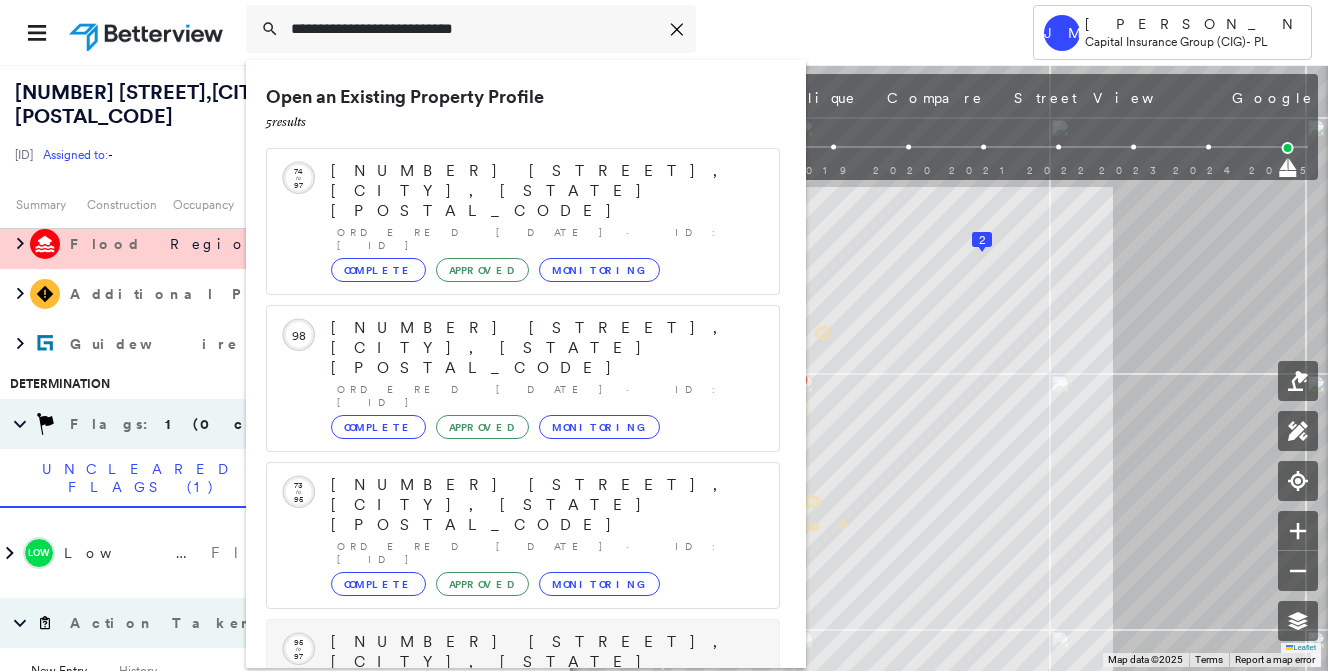 scroll, scrollTop: 161, scrollLeft: 0, axis: vertical 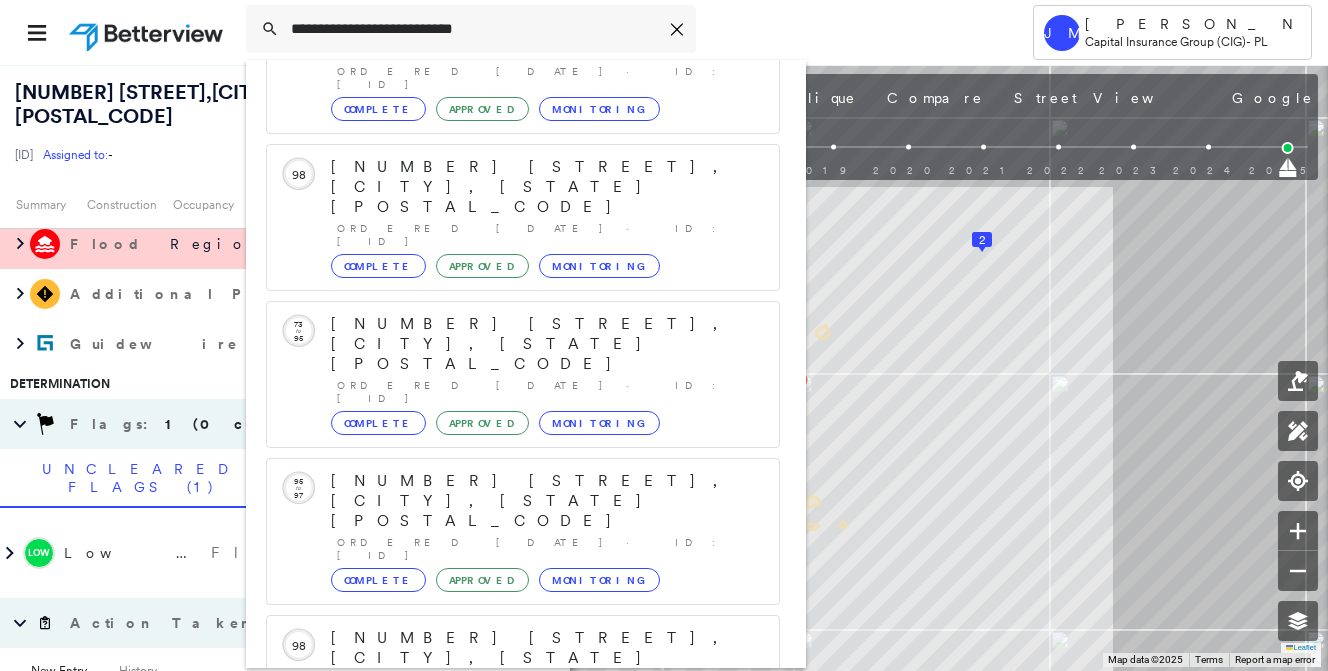 click on "[NUMBER] [STREET], [CITY], [STATE] [POSTAL_CODE]" at bounding box center [501, 898] 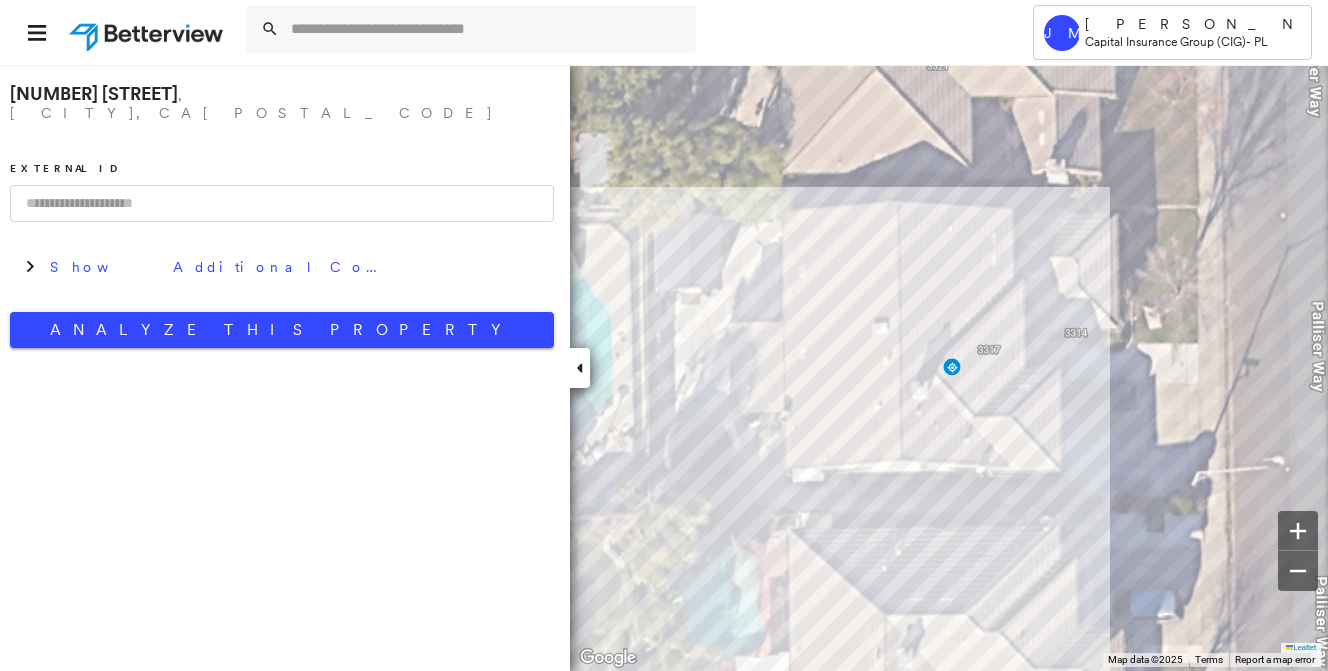 click at bounding box center (282, 203) 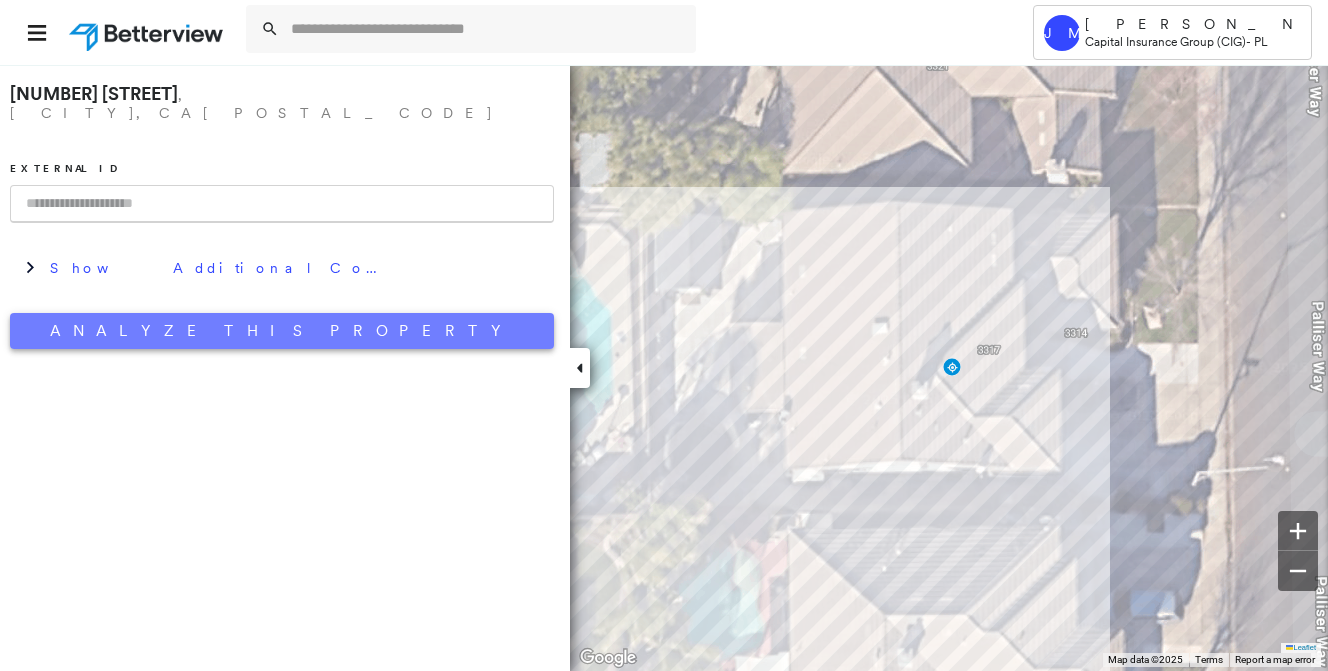 paste on "**********" 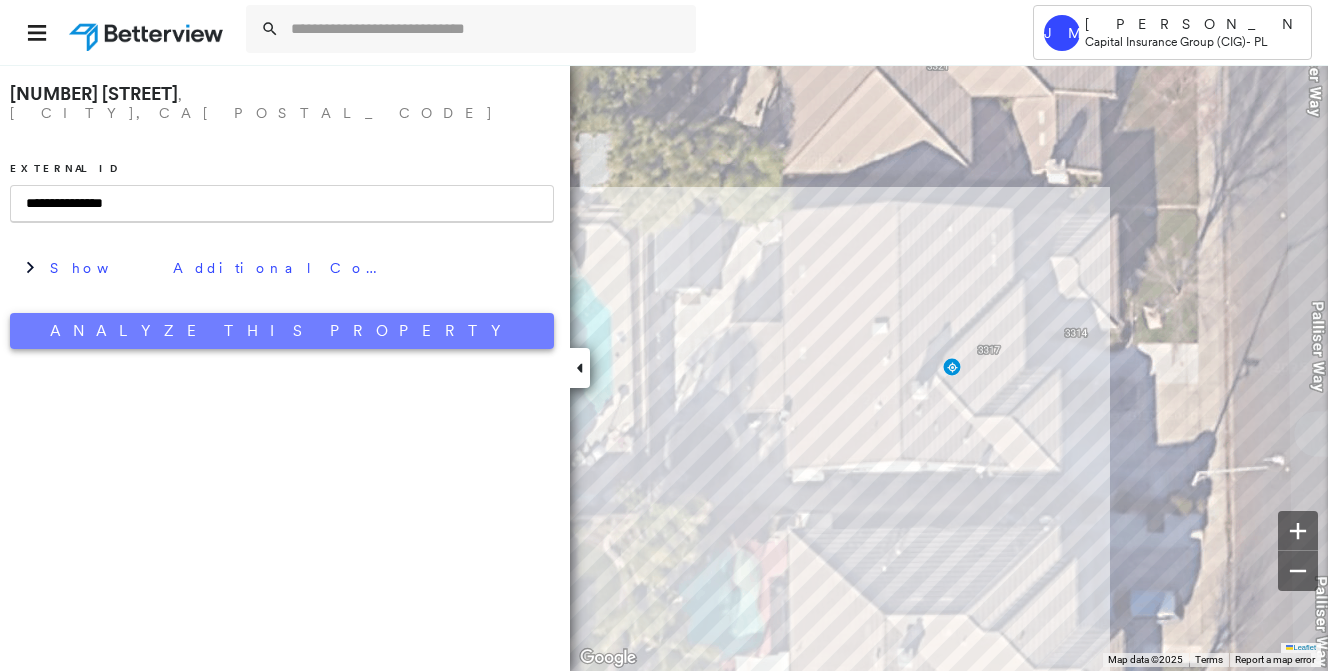 type on "**********" 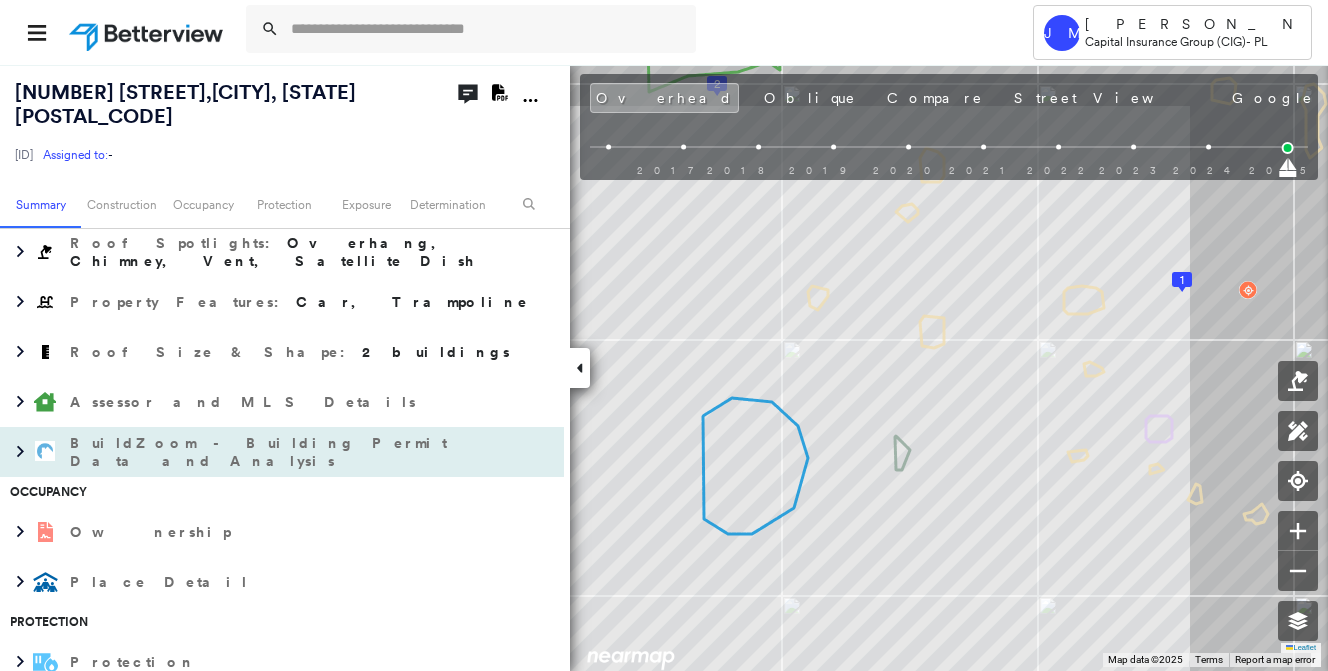 scroll, scrollTop: 500, scrollLeft: 0, axis: vertical 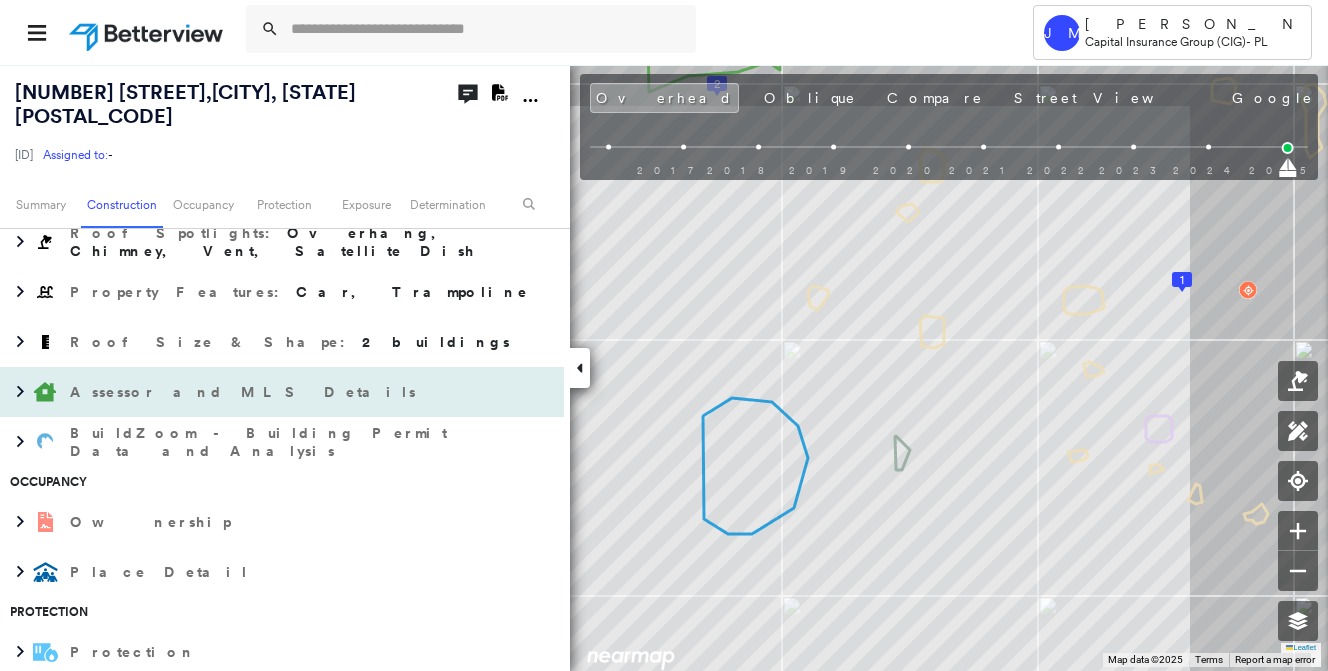 click on "Assessor and MLS Details" at bounding box center [262, 392] 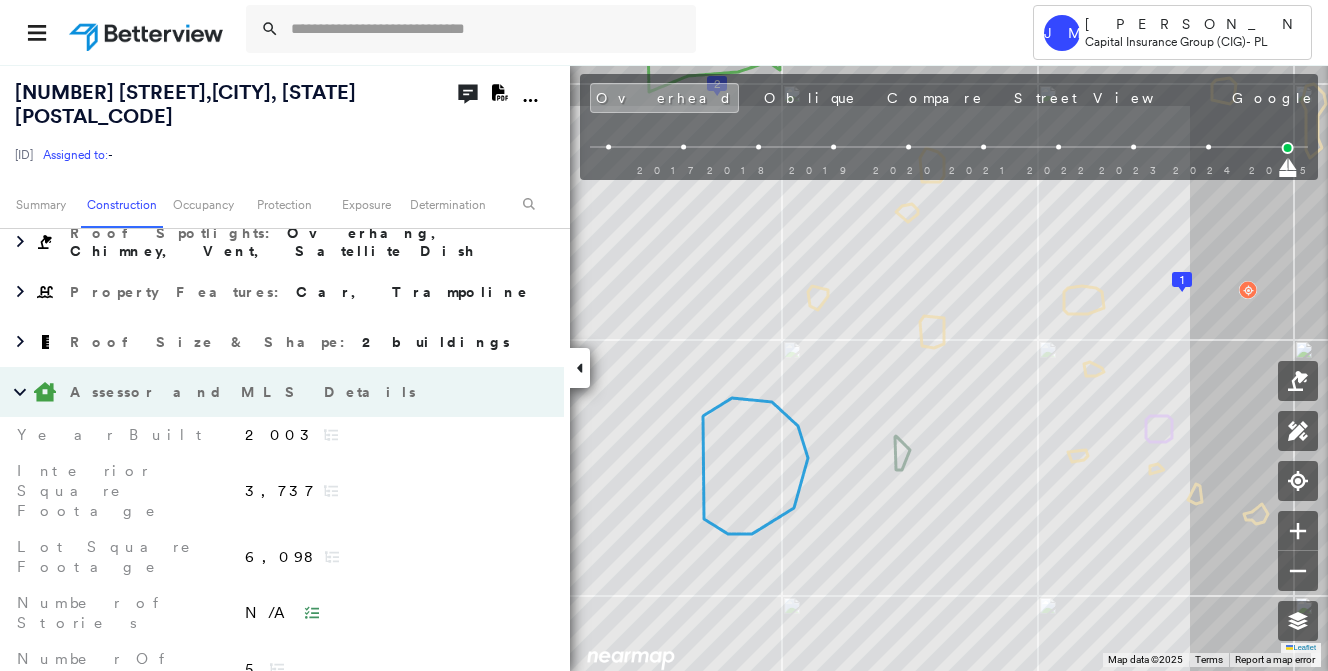 click on "Assessor and MLS Details" at bounding box center [262, 392] 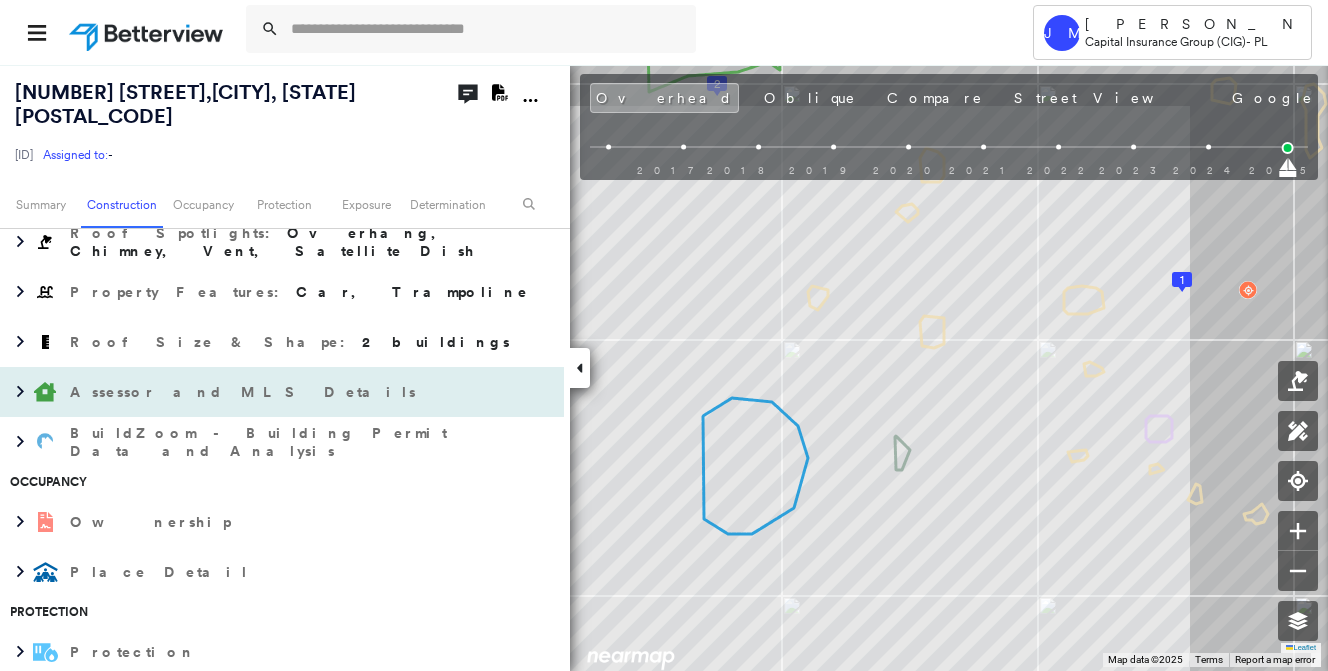scroll, scrollTop: 600, scrollLeft: 0, axis: vertical 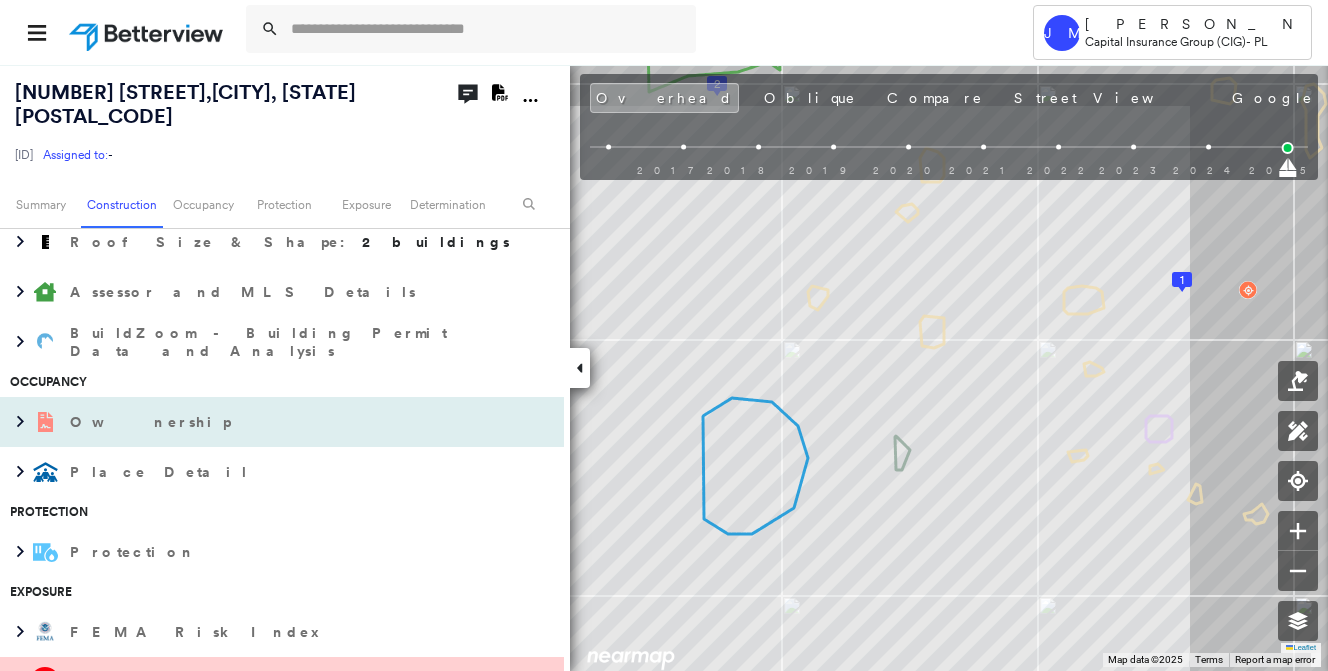 click on "Ownership" at bounding box center (262, 422) 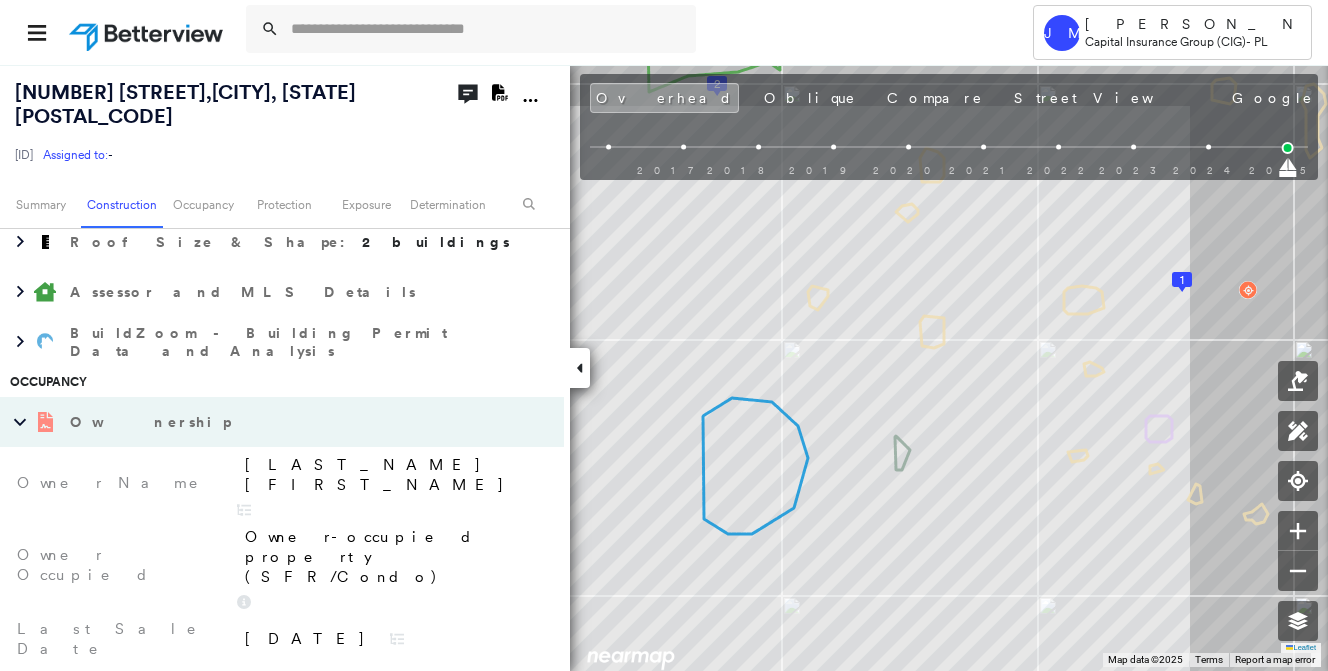 click on "Ownership" at bounding box center [262, 422] 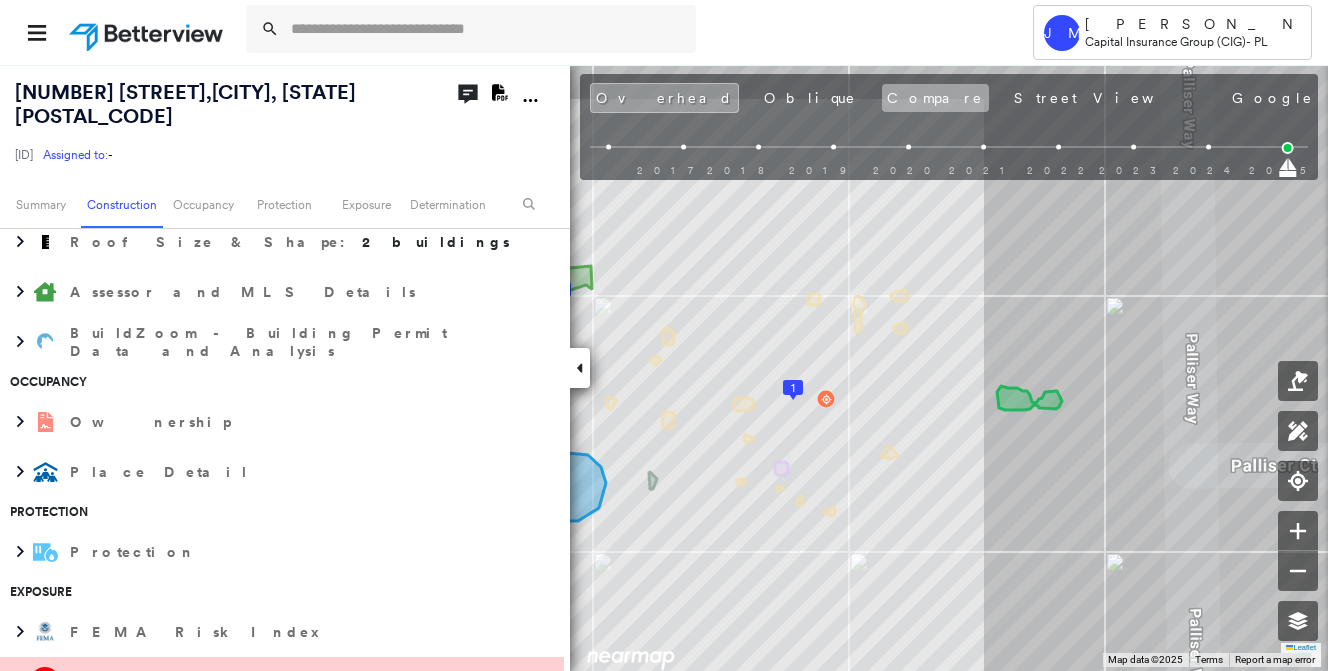 click on "Compare" at bounding box center [935, 98] 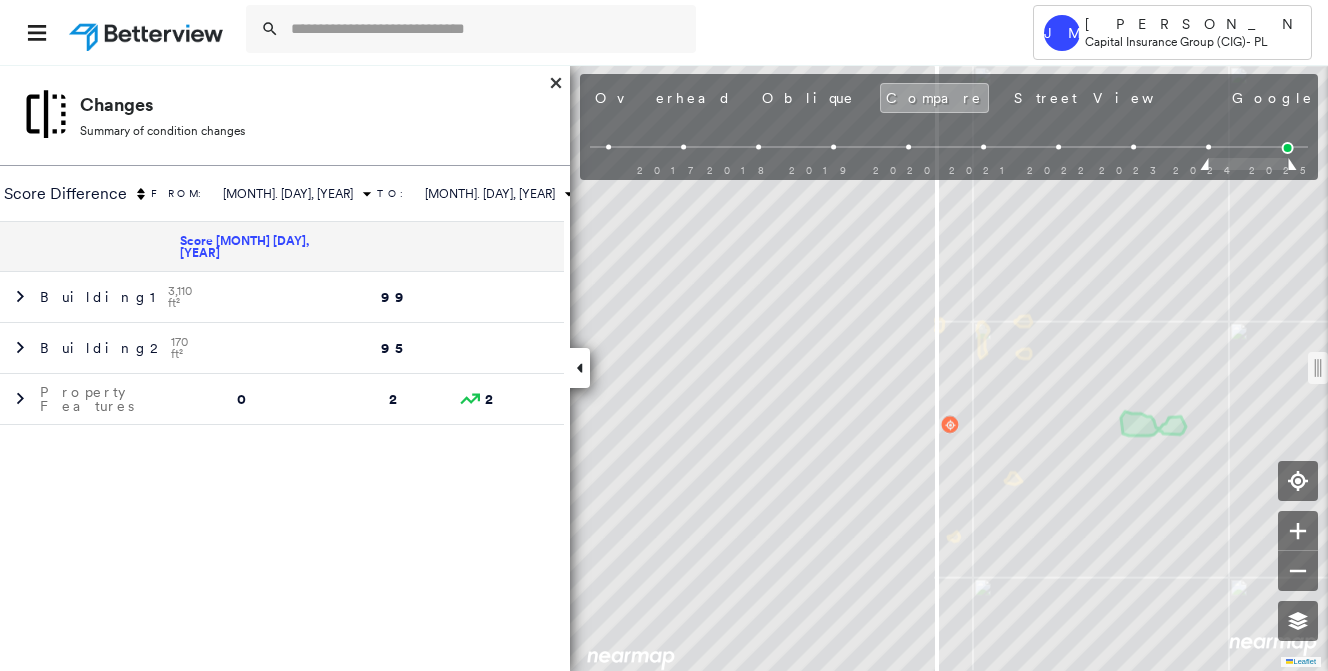 scroll, scrollTop: 650, scrollLeft: 0, axis: vertical 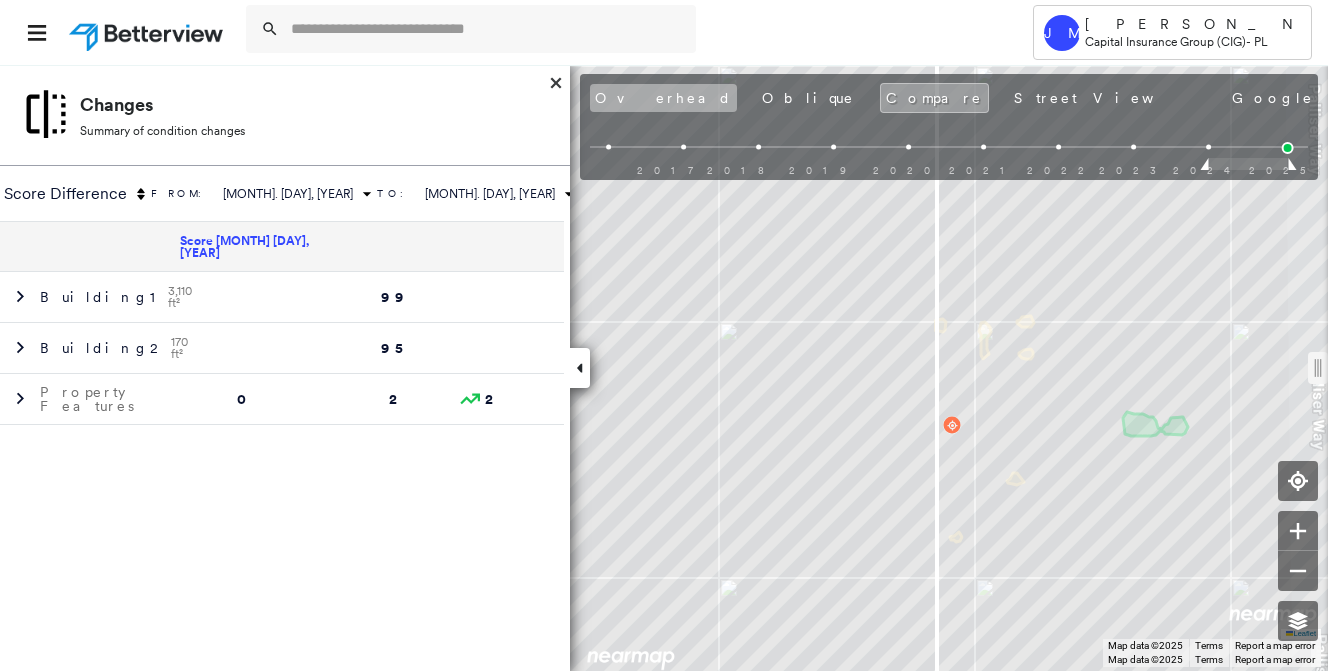 click on "Overhead" at bounding box center [663, 98] 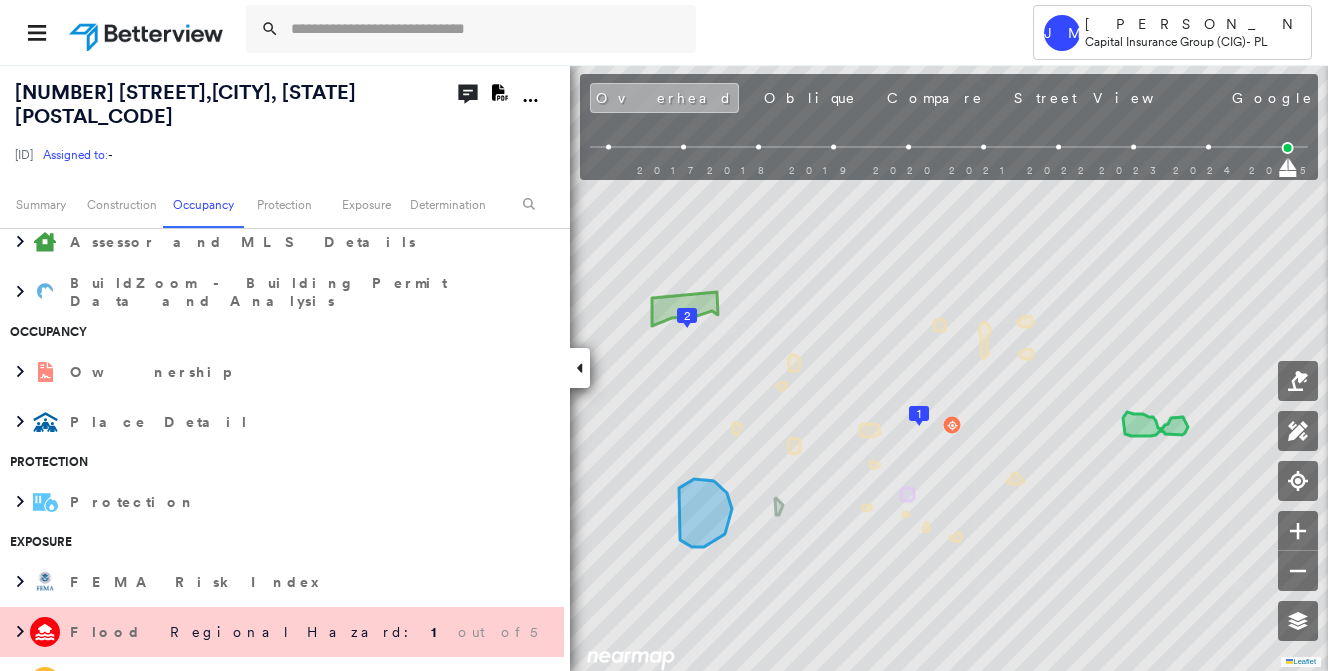 scroll, scrollTop: 600, scrollLeft: 0, axis: vertical 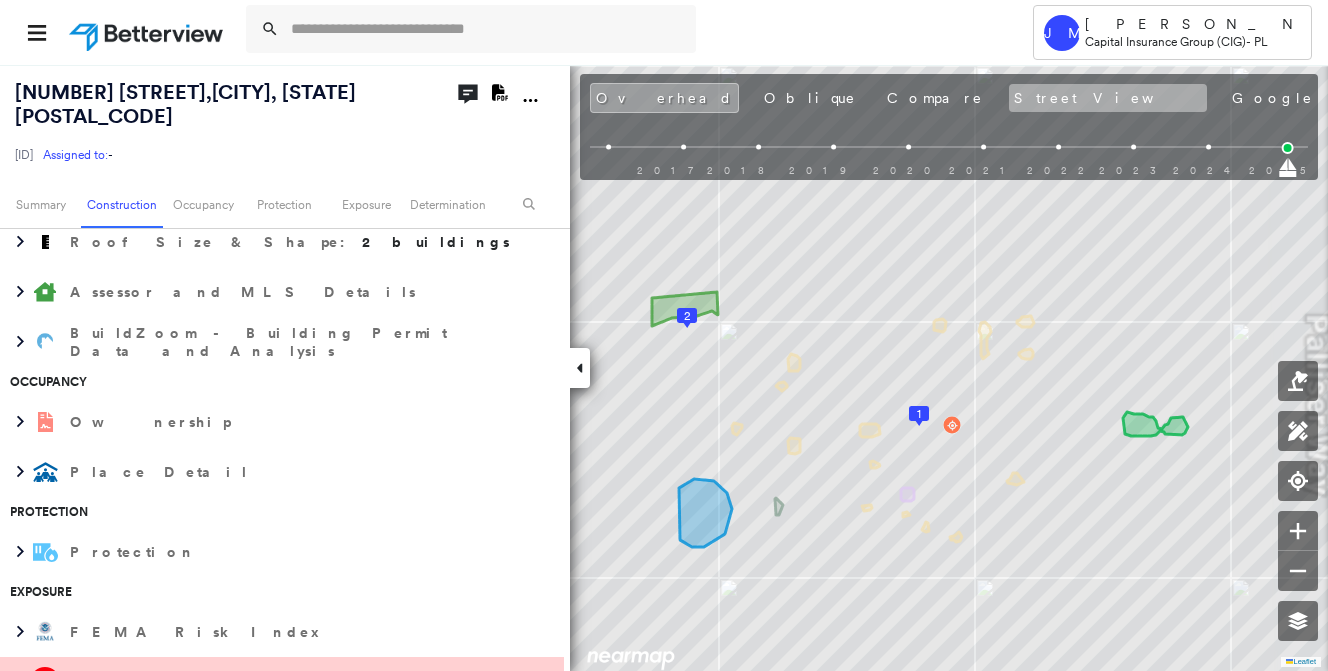 click on "Street View" at bounding box center (1108, 98) 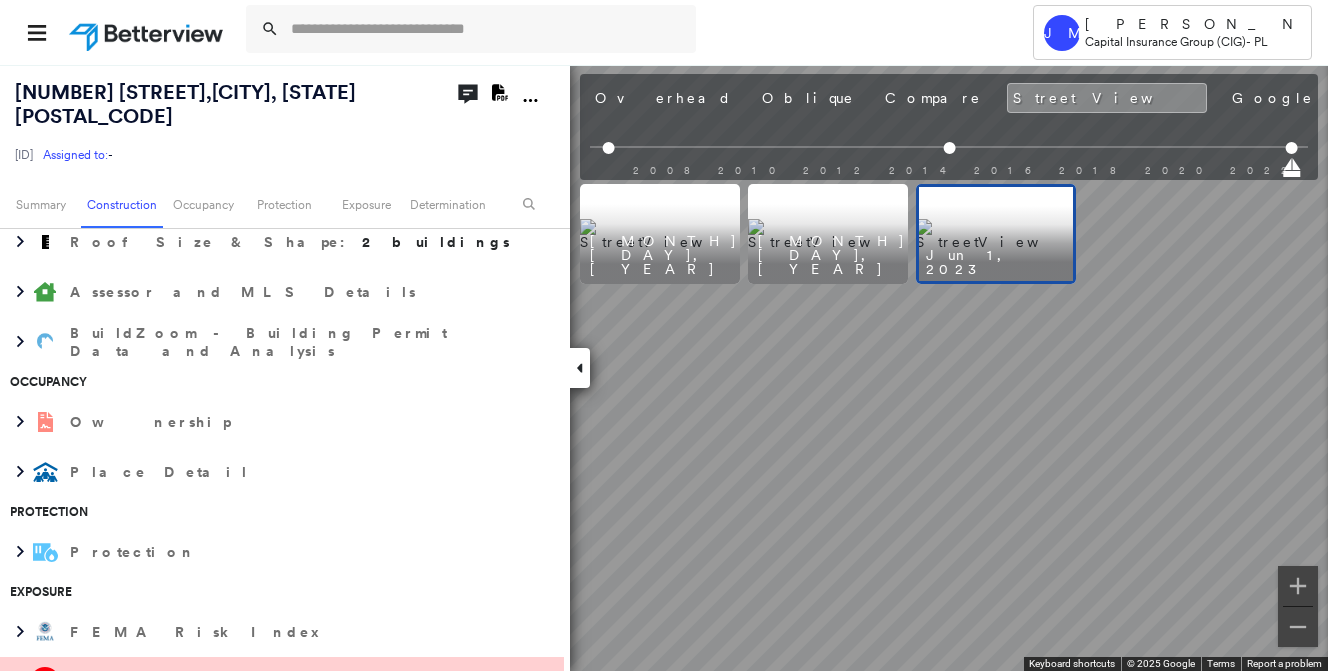 click on "Overhead Oblique Compare Street View Google Photos" at bounding box center [1005, 98] 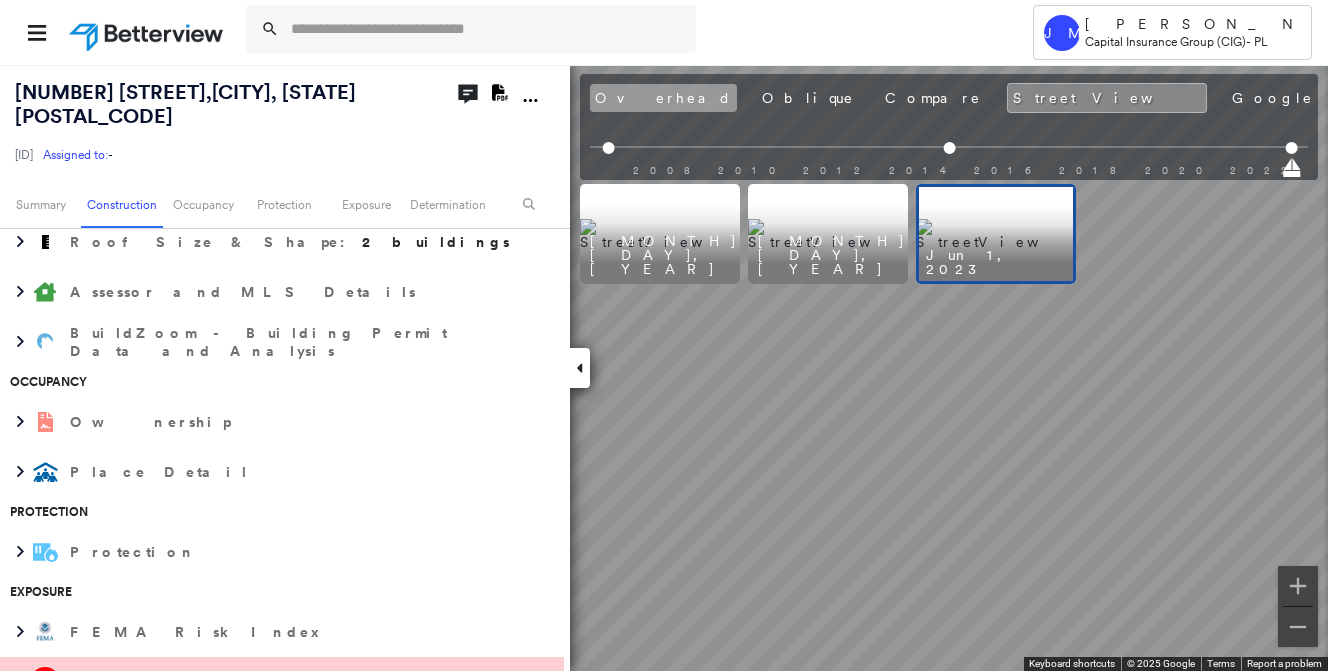 click on "Overhead" at bounding box center [663, 98] 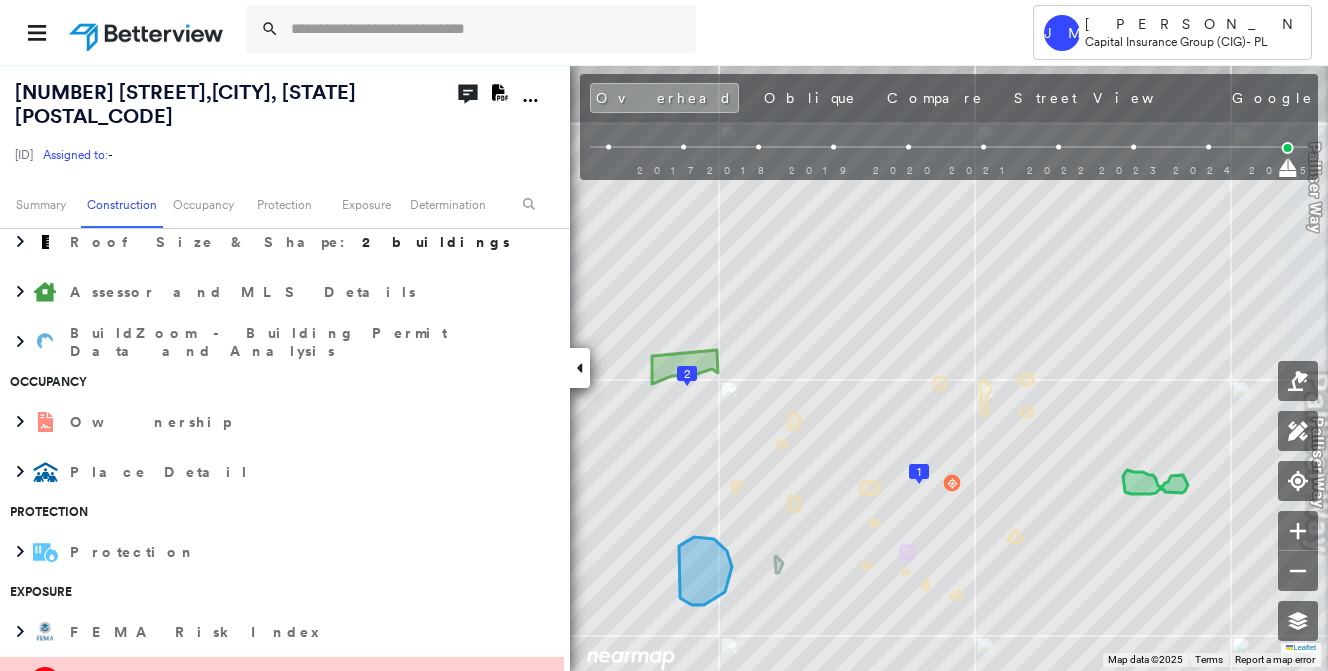 click at bounding box center (580, 368) 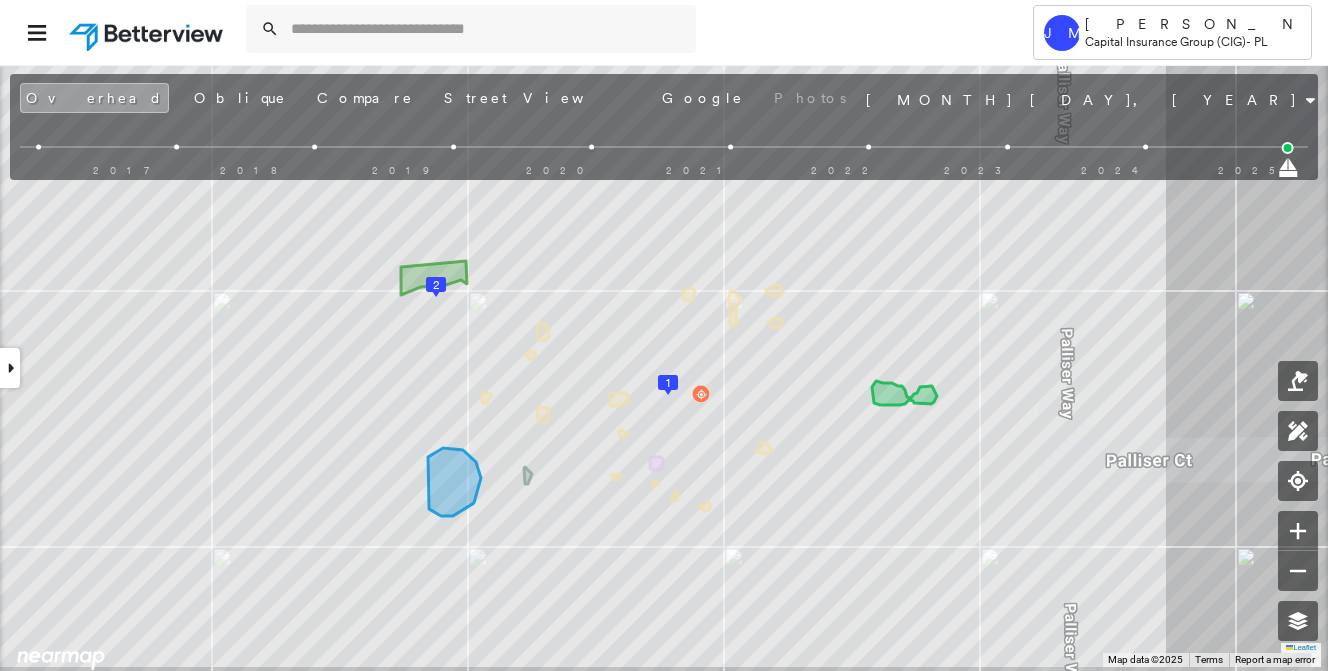 click at bounding box center [10, 368] 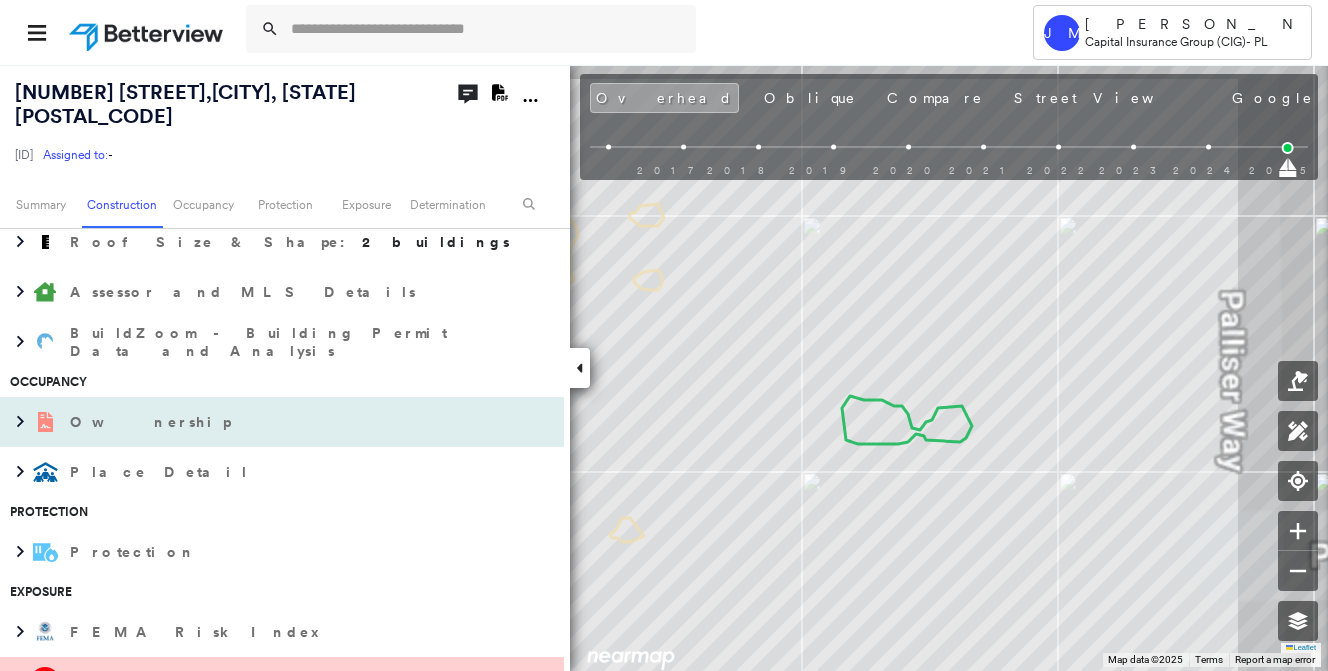 scroll, scrollTop: 500, scrollLeft: 0, axis: vertical 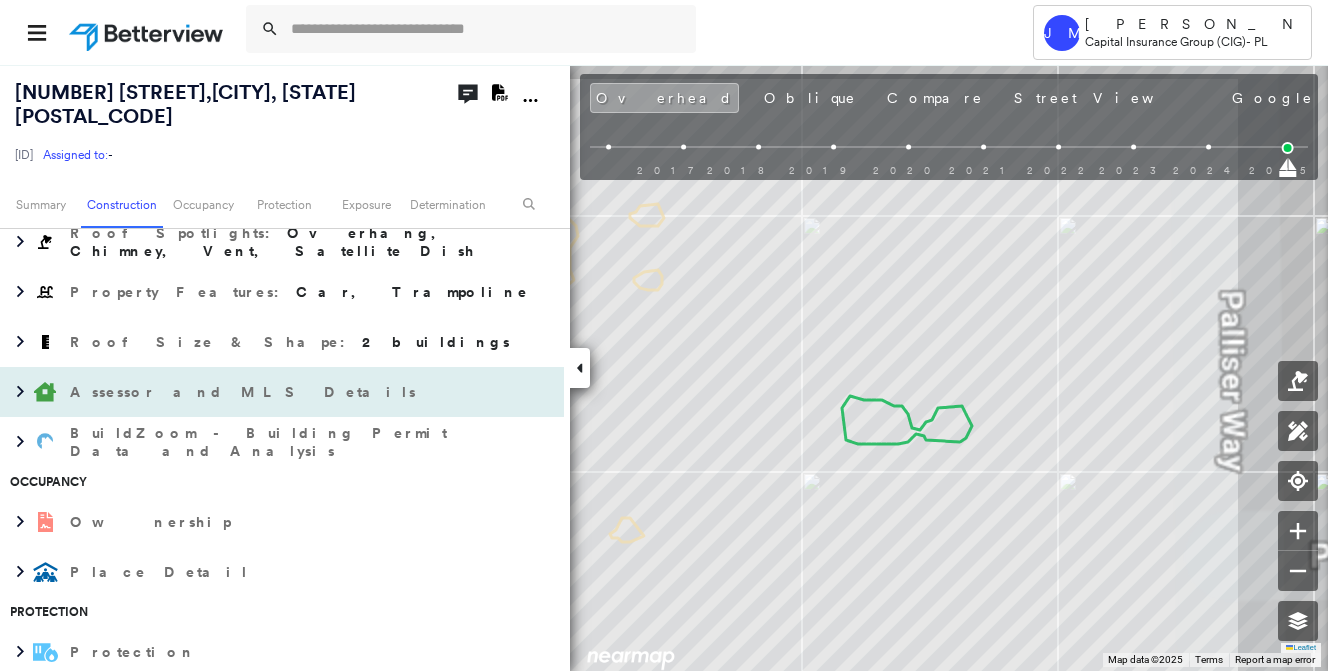 click on "Assessor and MLS Details" at bounding box center (245, 392) 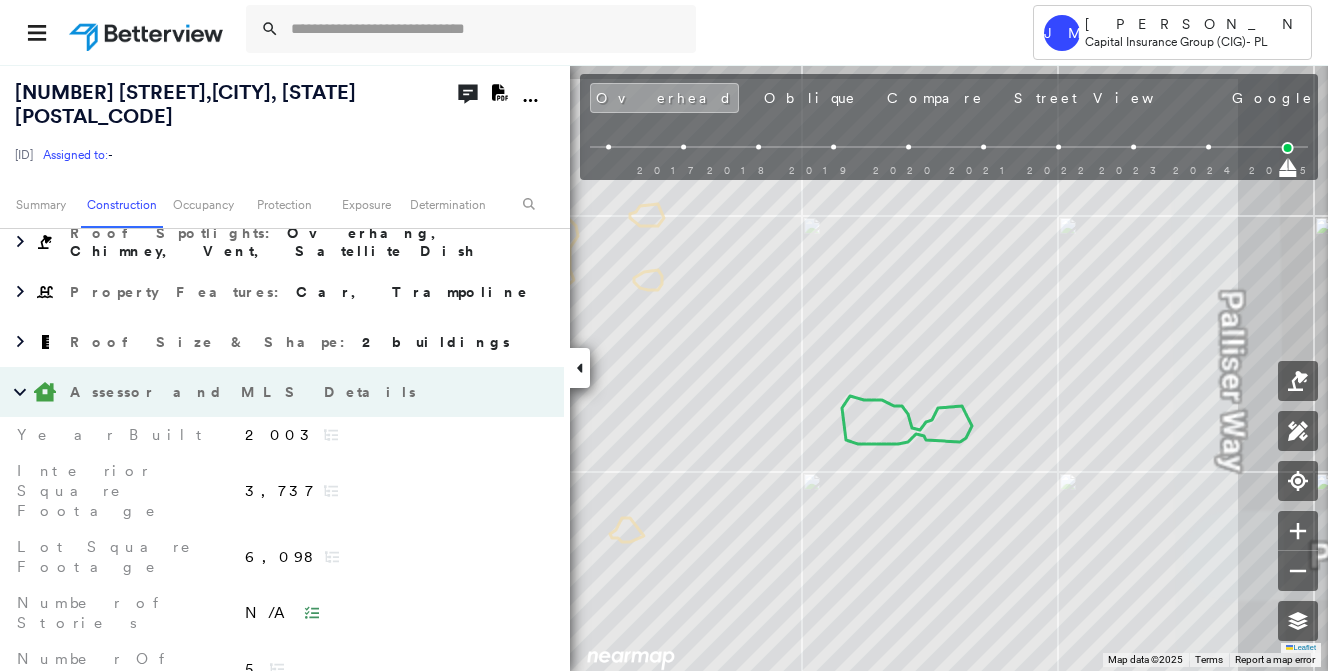 click on "Assessor and MLS Details" at bounding box center (245, 392) 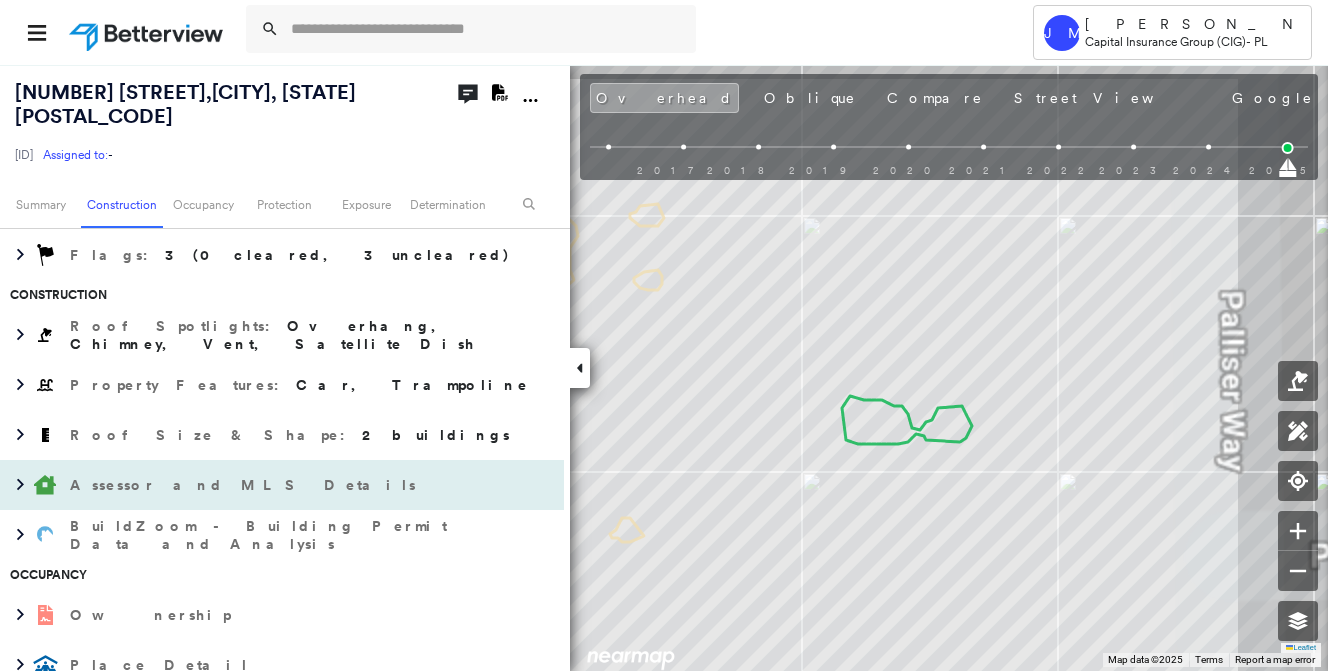scroll, scrollTop: 400, scrollLeft: 0, axis: vertical 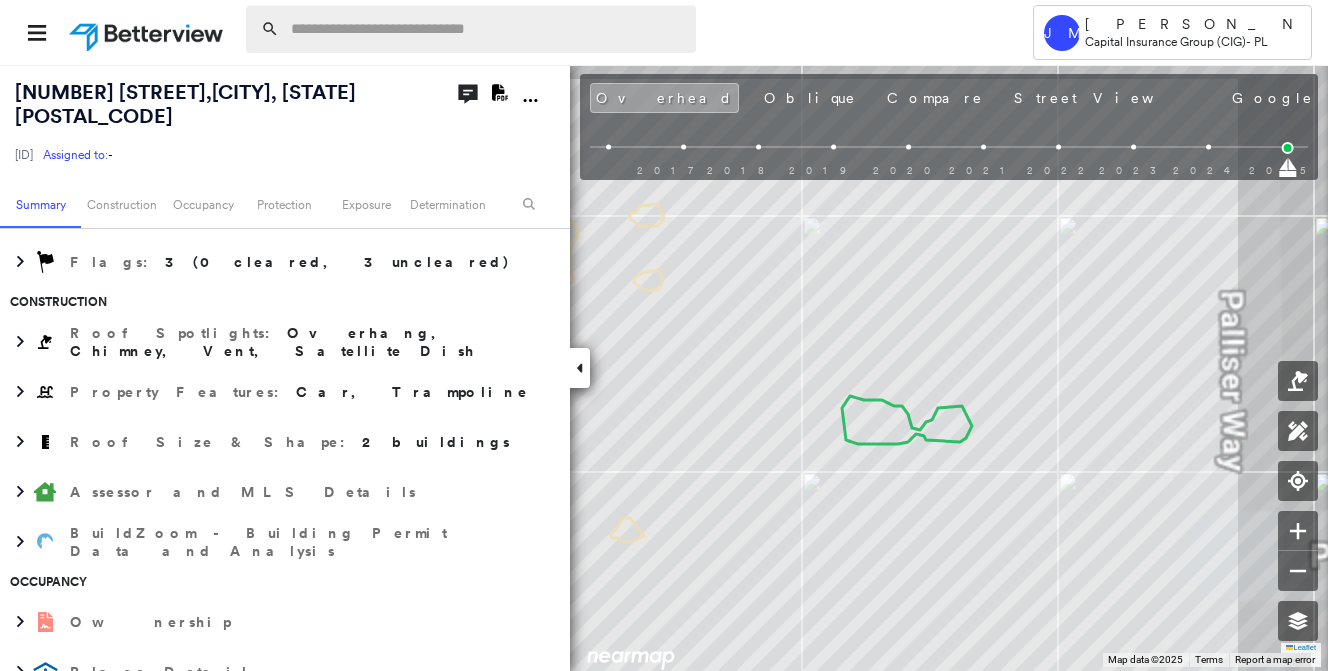 drag, startPoint x: 386, startPoint y: 50, endPoint x: 391, endPoint y: 41, distance: 10.29563 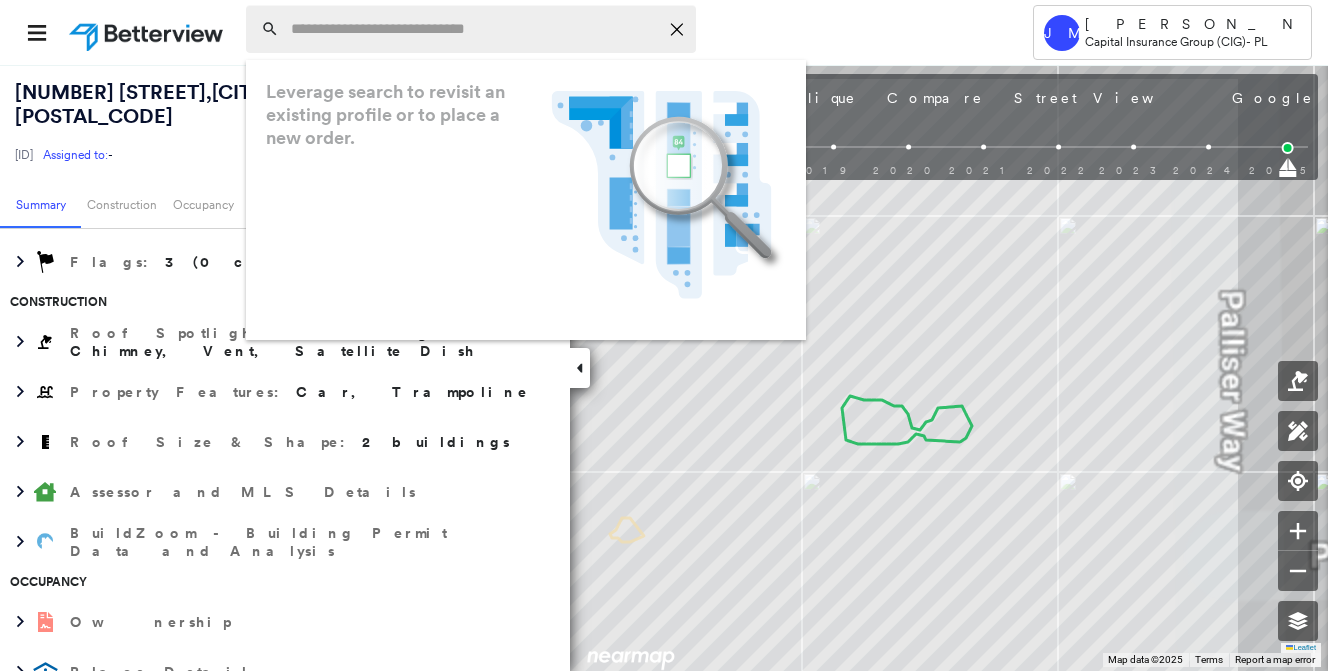 paste on "**********" 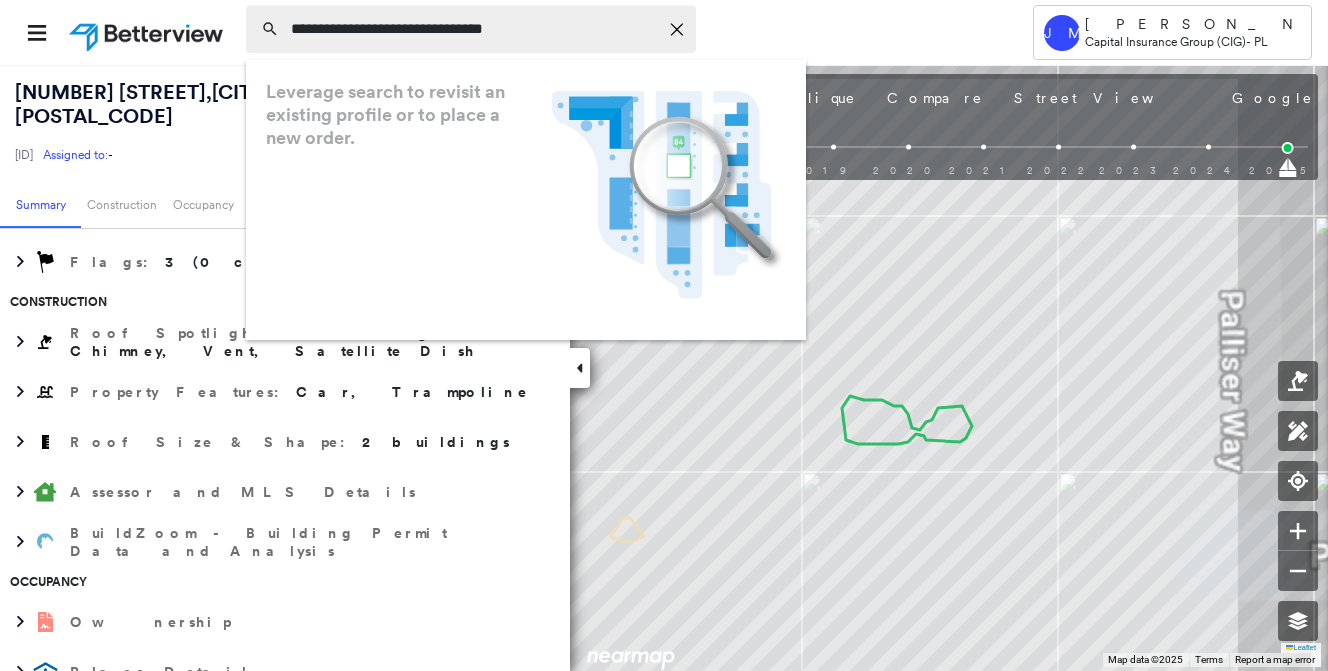 type on "**********" 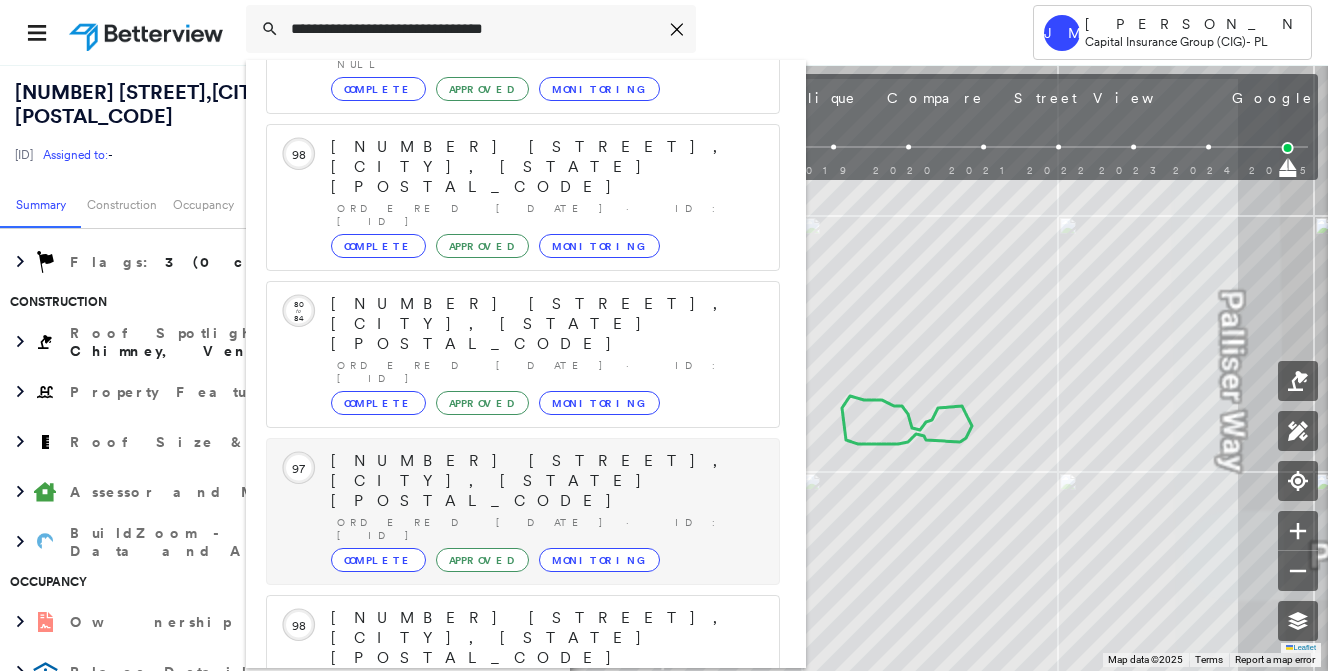 scroll, scrollTop: 258, scrollLeft: 0, axis: vertical 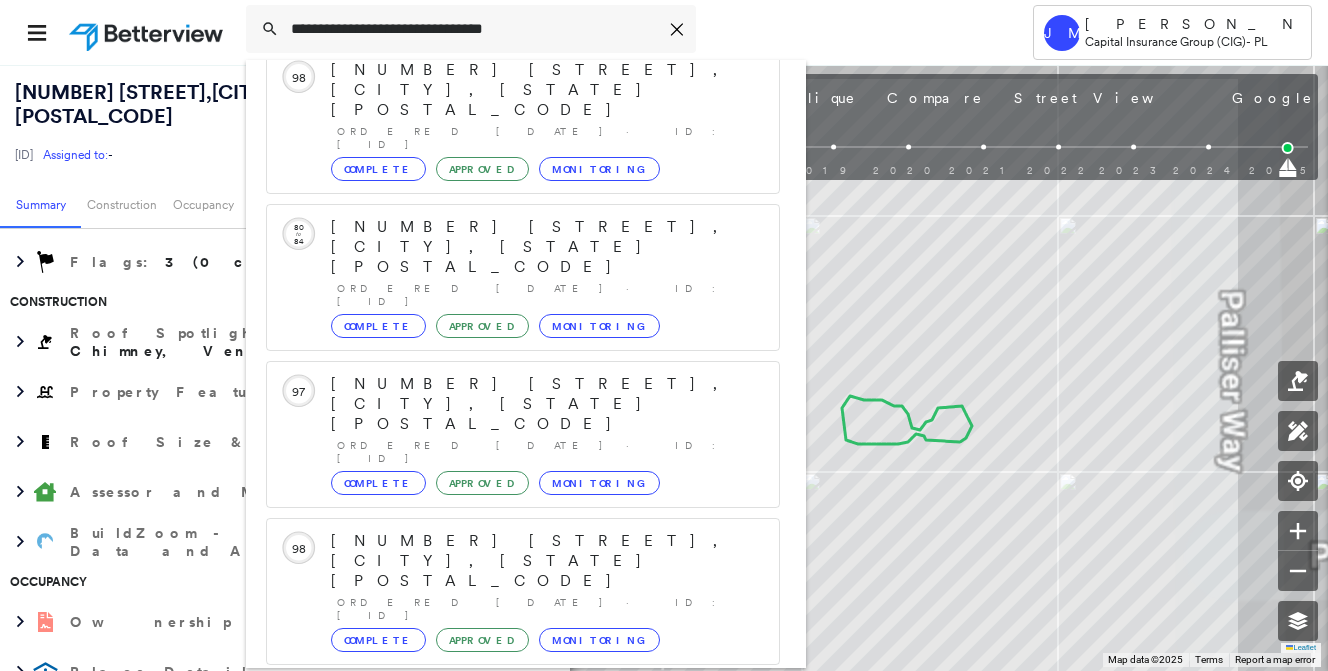 click on "[NUMBER] [STREET], [CITY], [STATE] [POSTAL_CODE]" at bounding box center [501, 853] 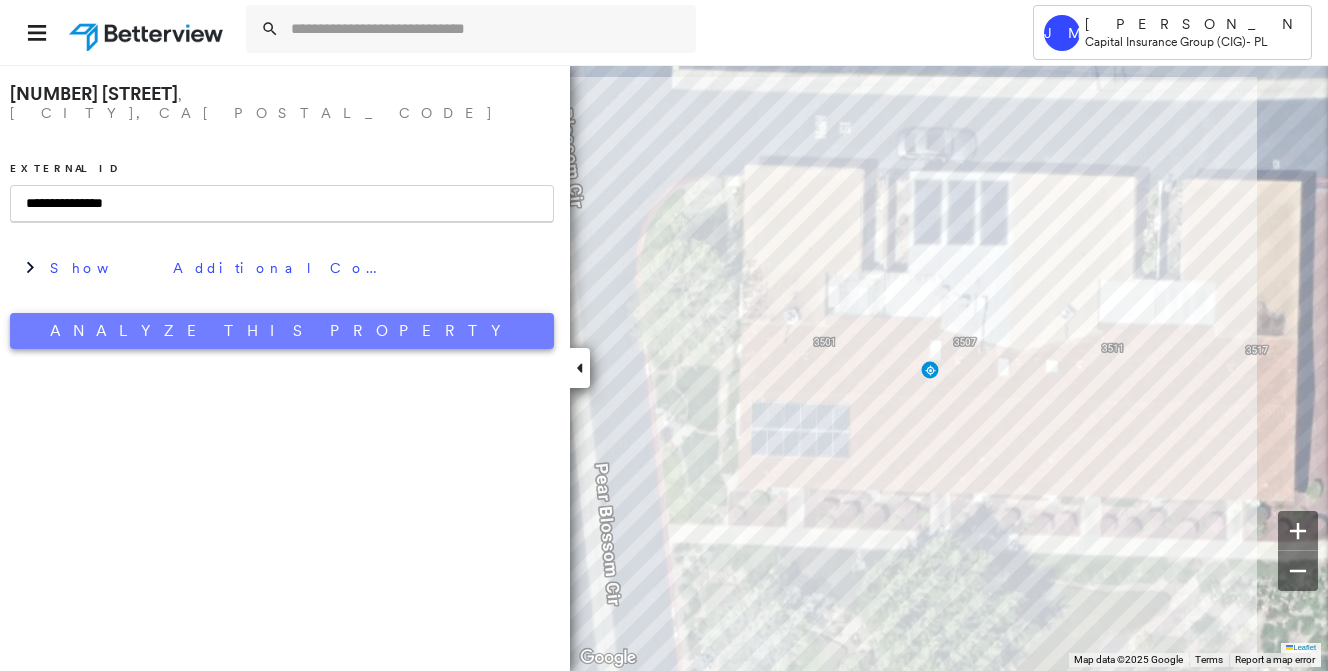 type on "**********" 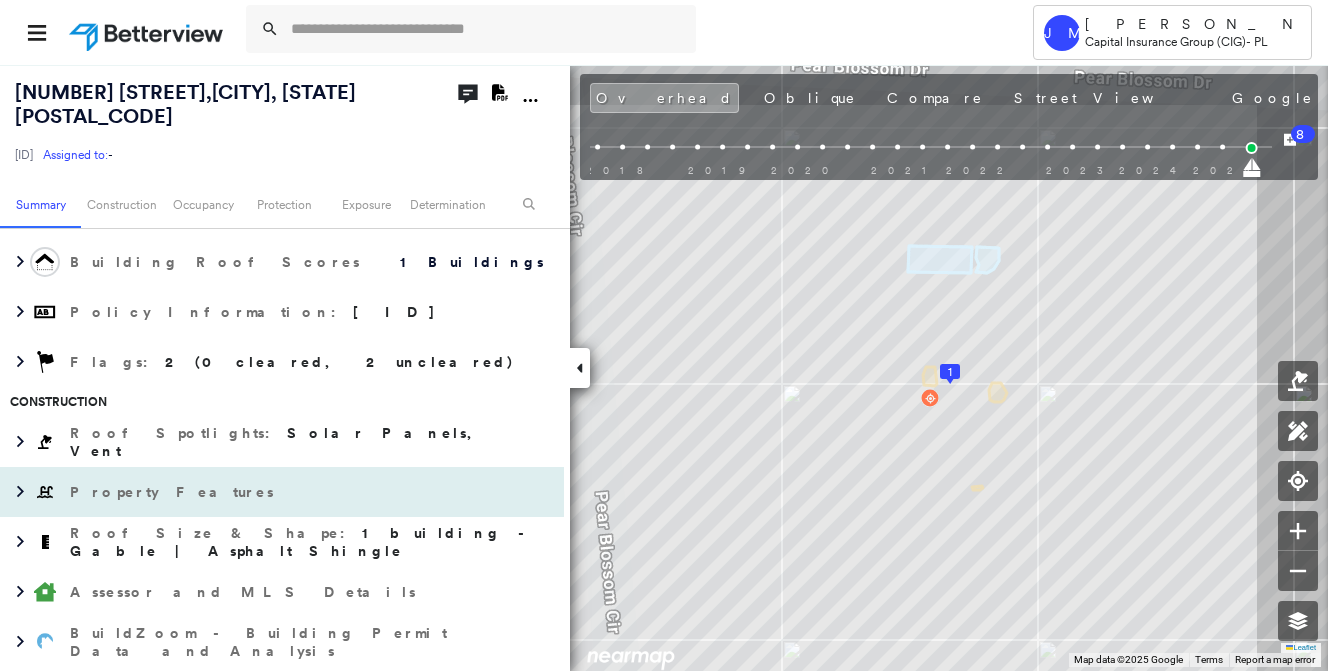 scroll, scrollTop: 500, scrollLeft: 0, axis: vertical 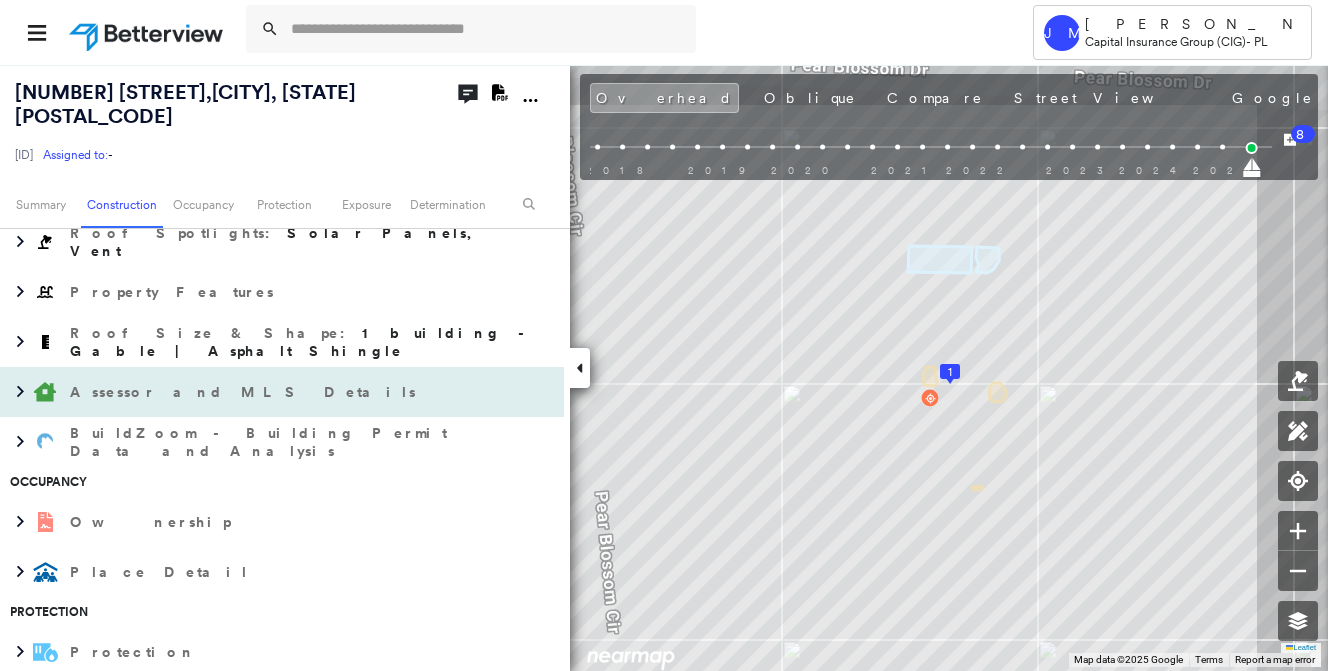 click on "Assessor and MLS Details" at bounding box center (282, 392) 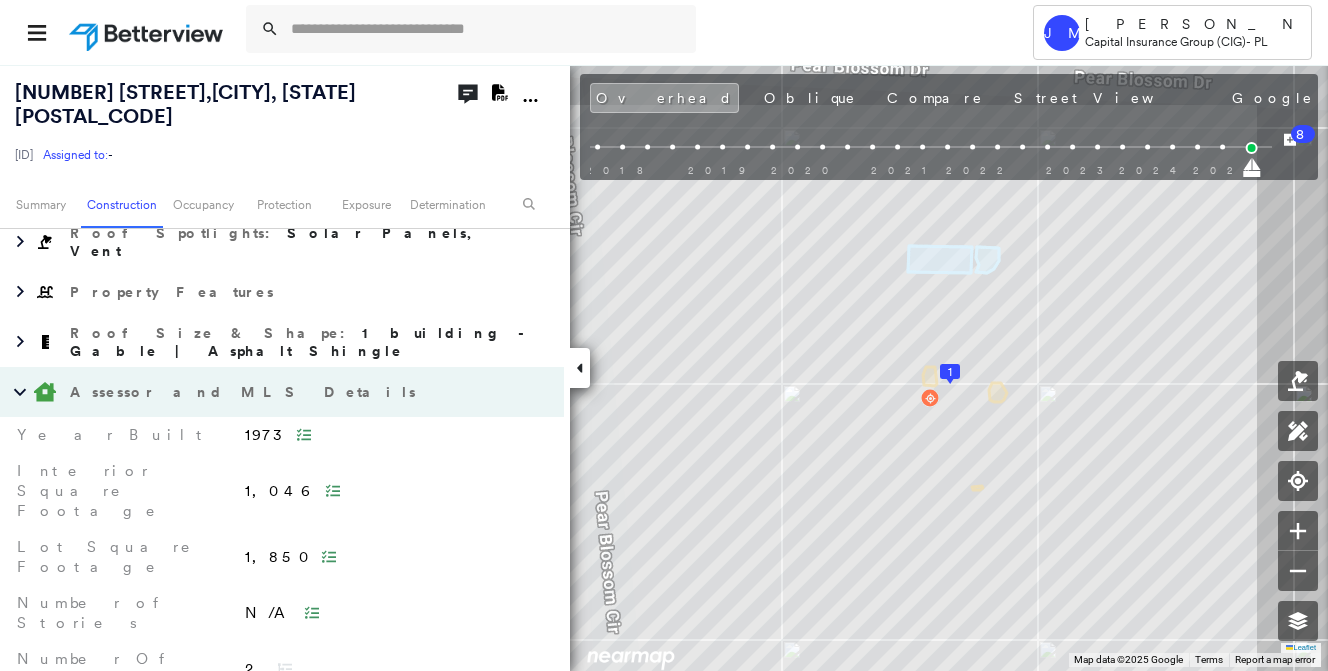 click on "Assessor and MLS Details" at bounding box center (245, 392) 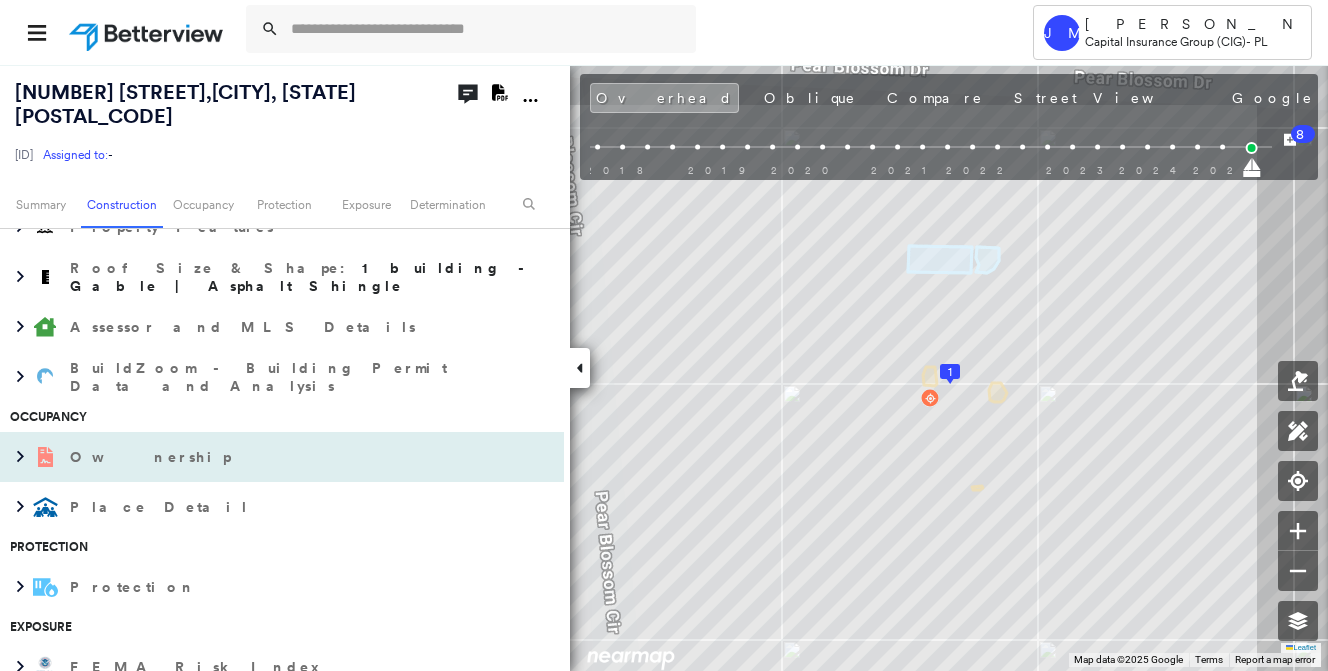 scroll, scrollTop: 600, scrollLeft: 0, axis: vertical 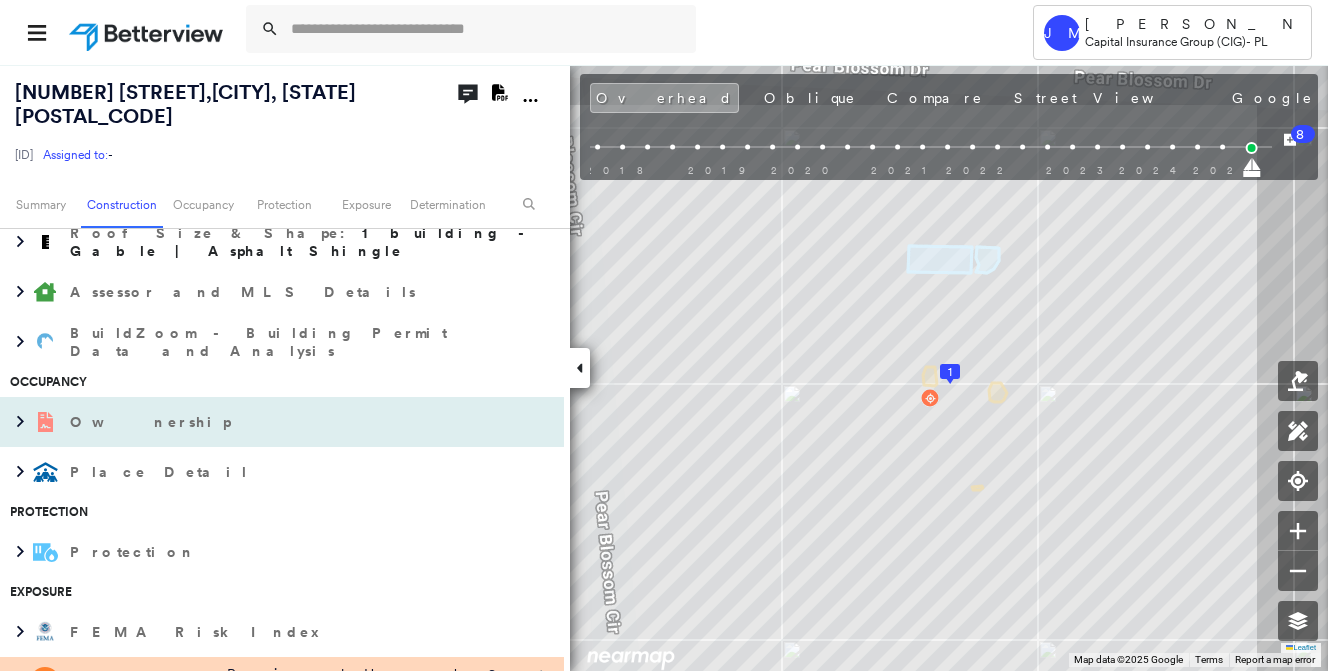 click on "Ownership" at bounding box center (152, 422) 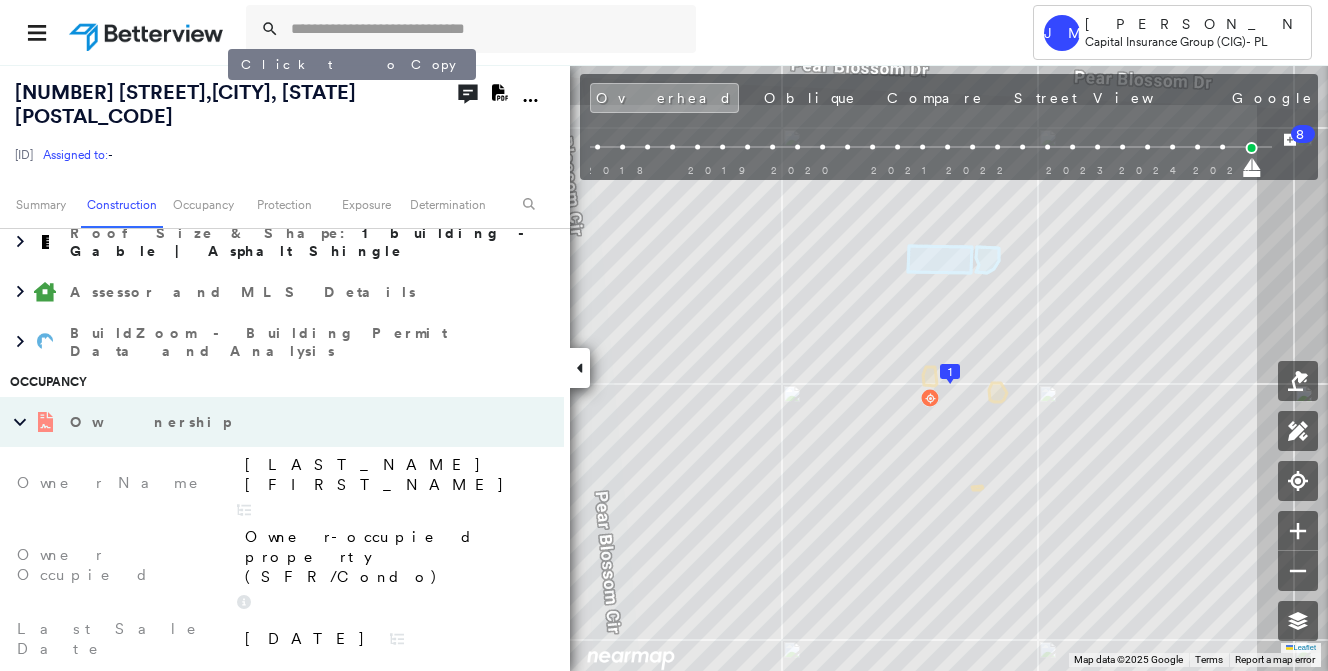 click on "[NUMBER] [STREET], [CITY], [STATE] [POSTAL_CODE]" at bounding box center (185, 104) 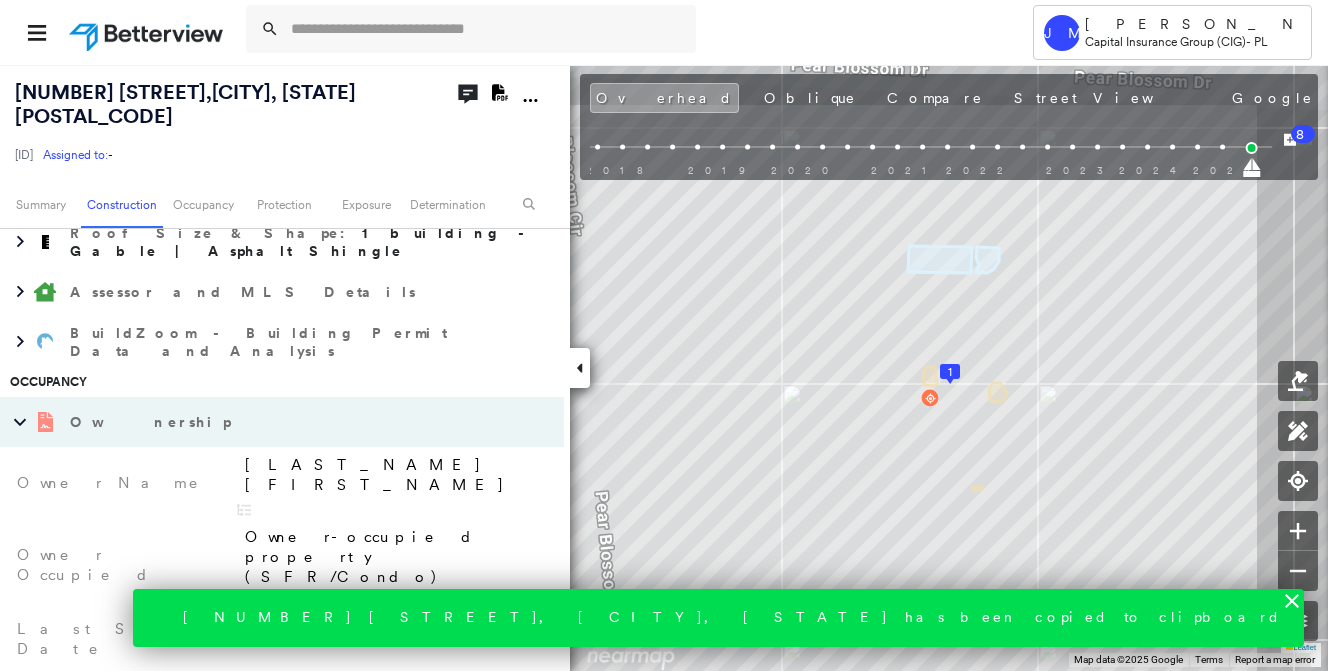 click at bounding box center (530, 100) 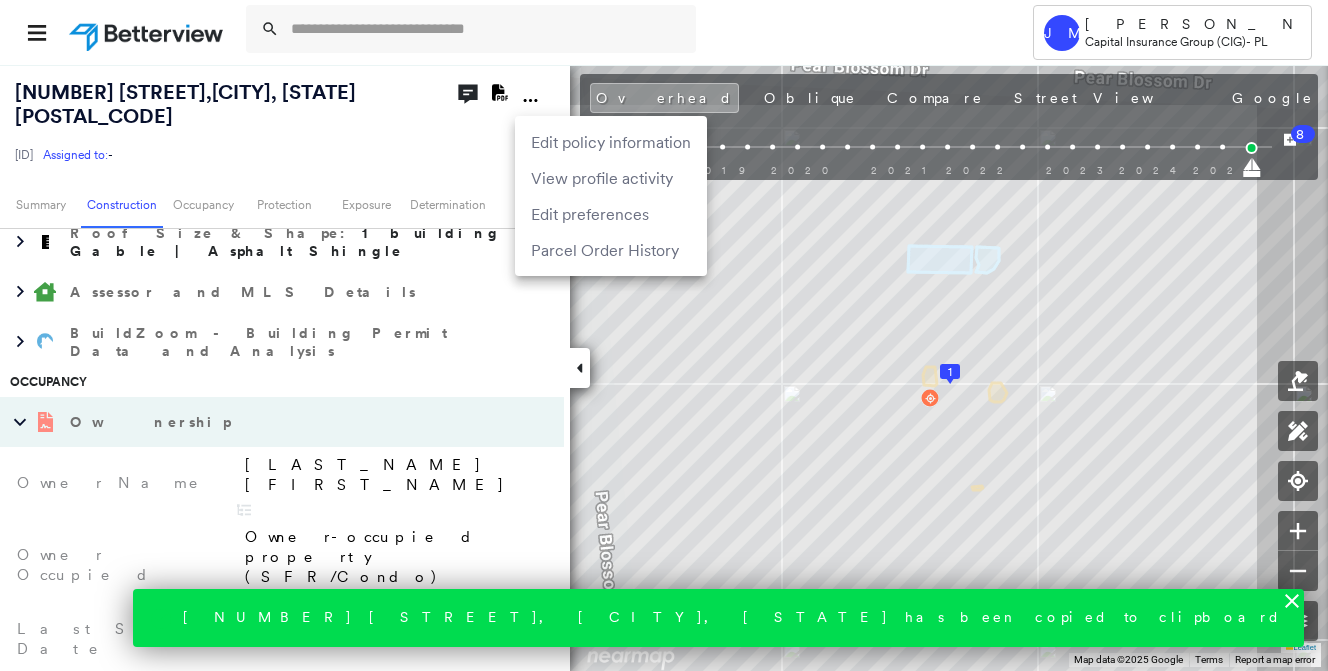 click on "Edit policy information" at bounding box center (611, 142) 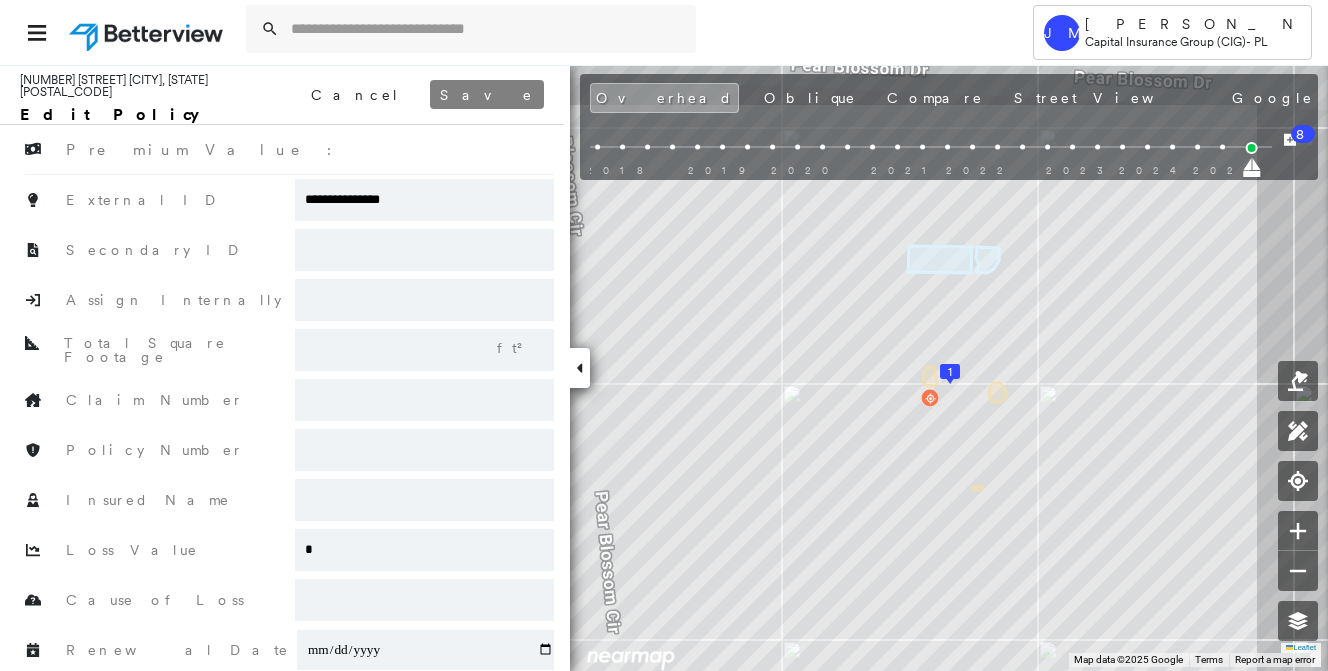 scroll, scrollTop: 0, scrollLeft: 0, axis: both 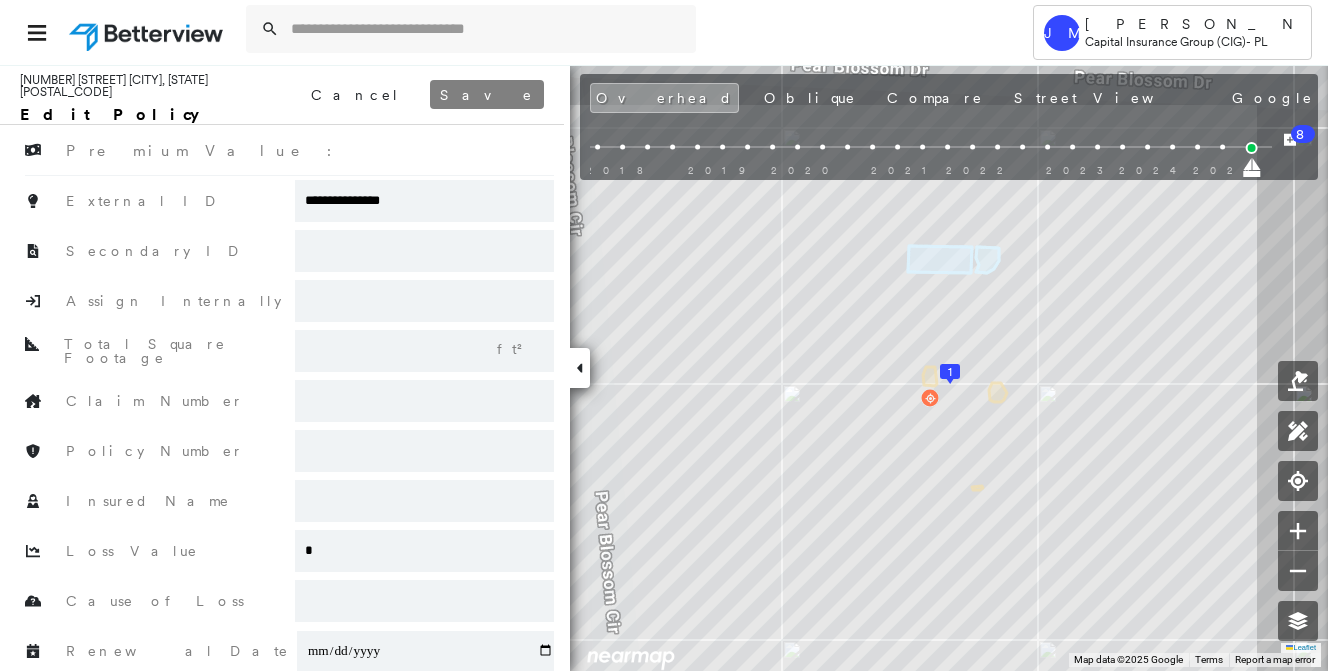 click on "Edit Policy" at bounding box center (140, 114) 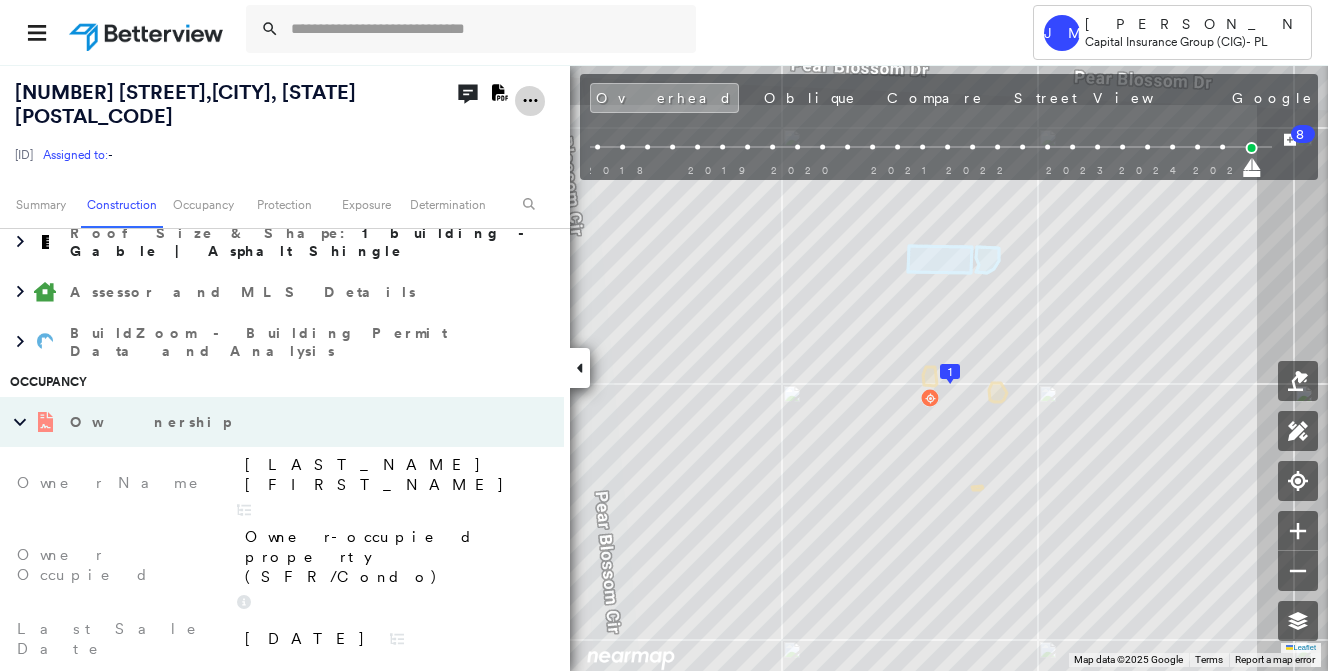 click 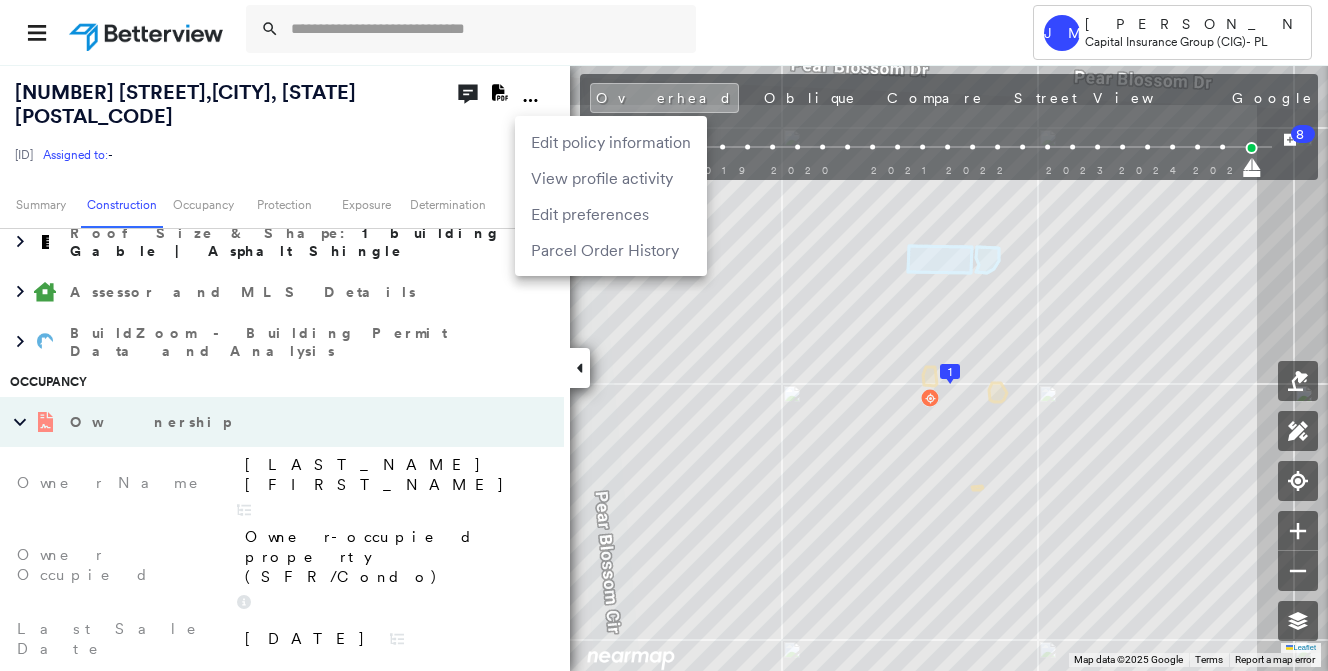 click on "Edit preferences" at bounding box center (611, 214) 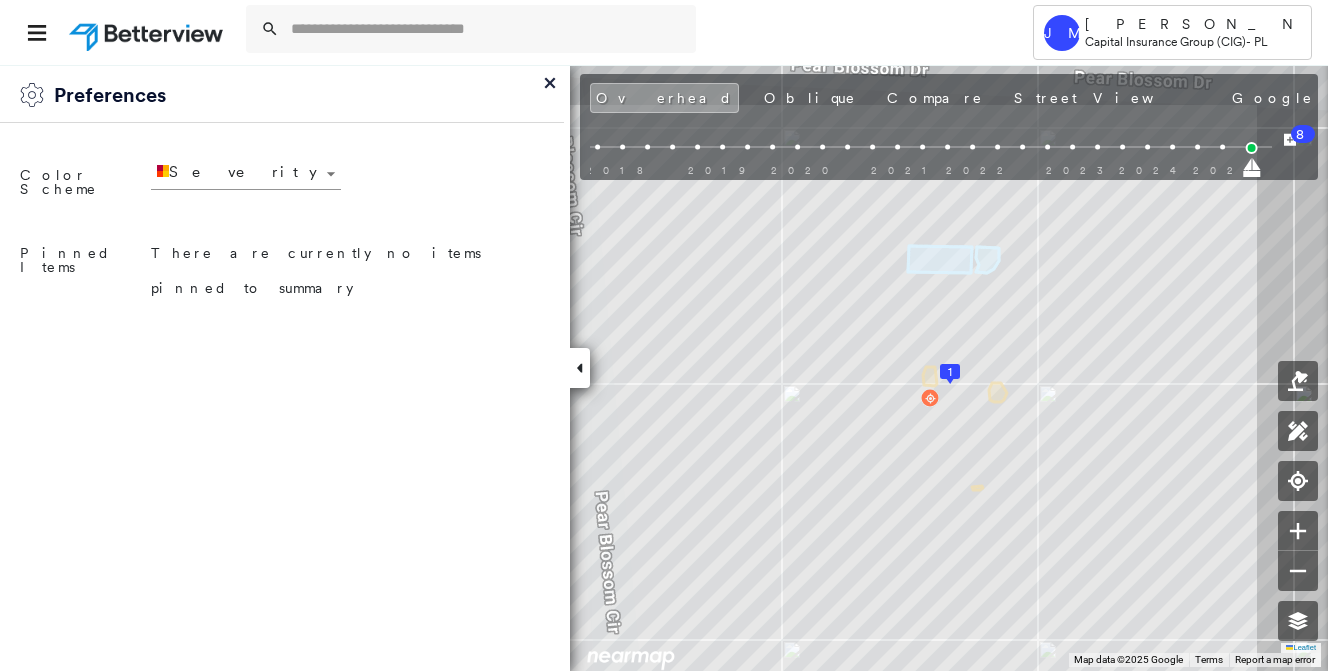 click 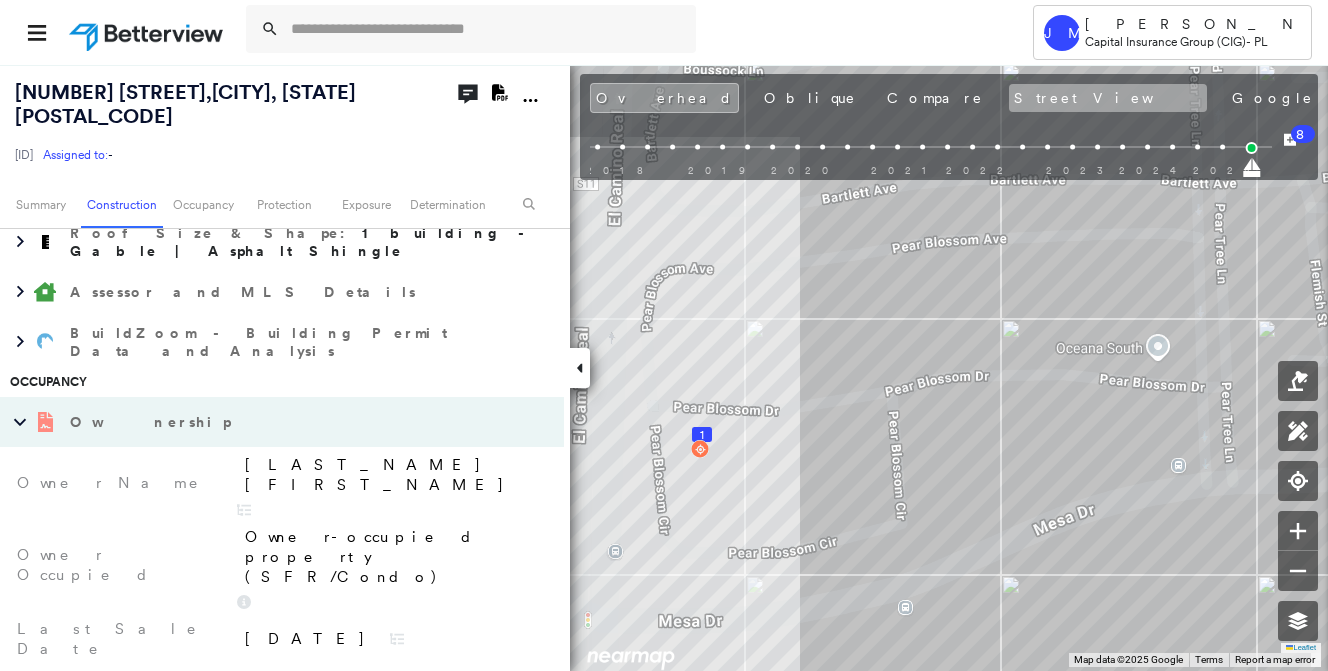 click on "Street View" at bounding box center (1108, 98) 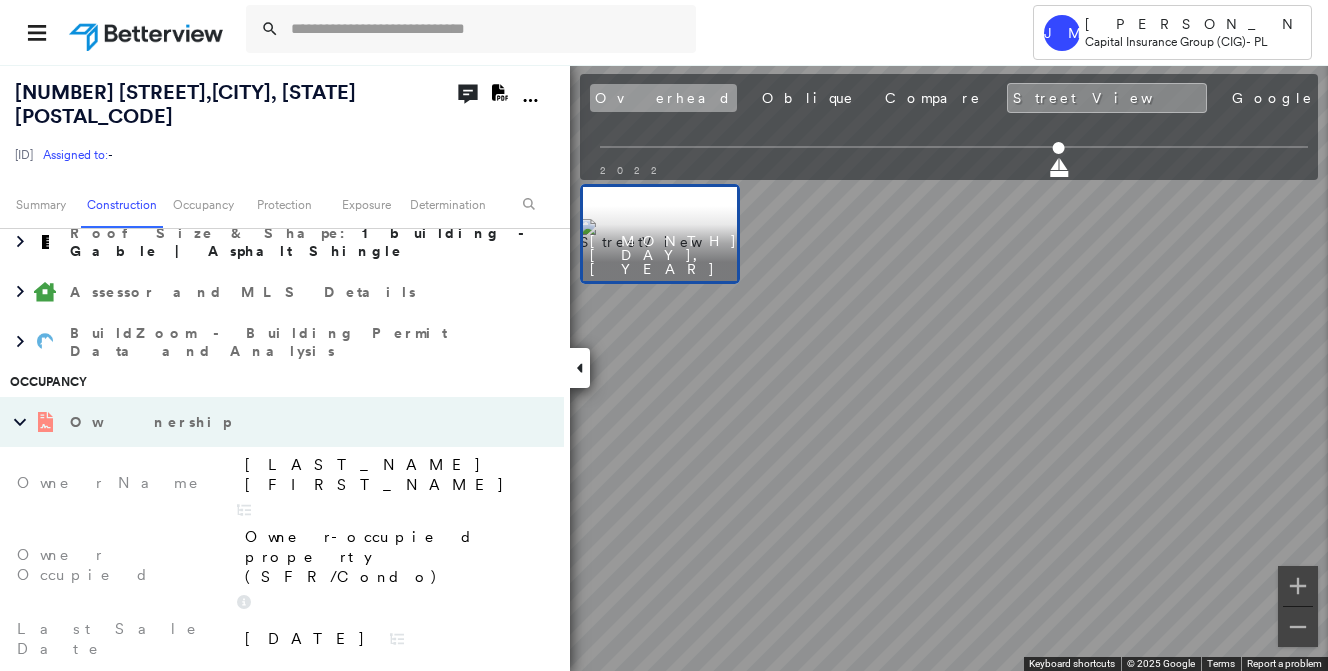click on "Overhead" at bounding box center [663, 98] 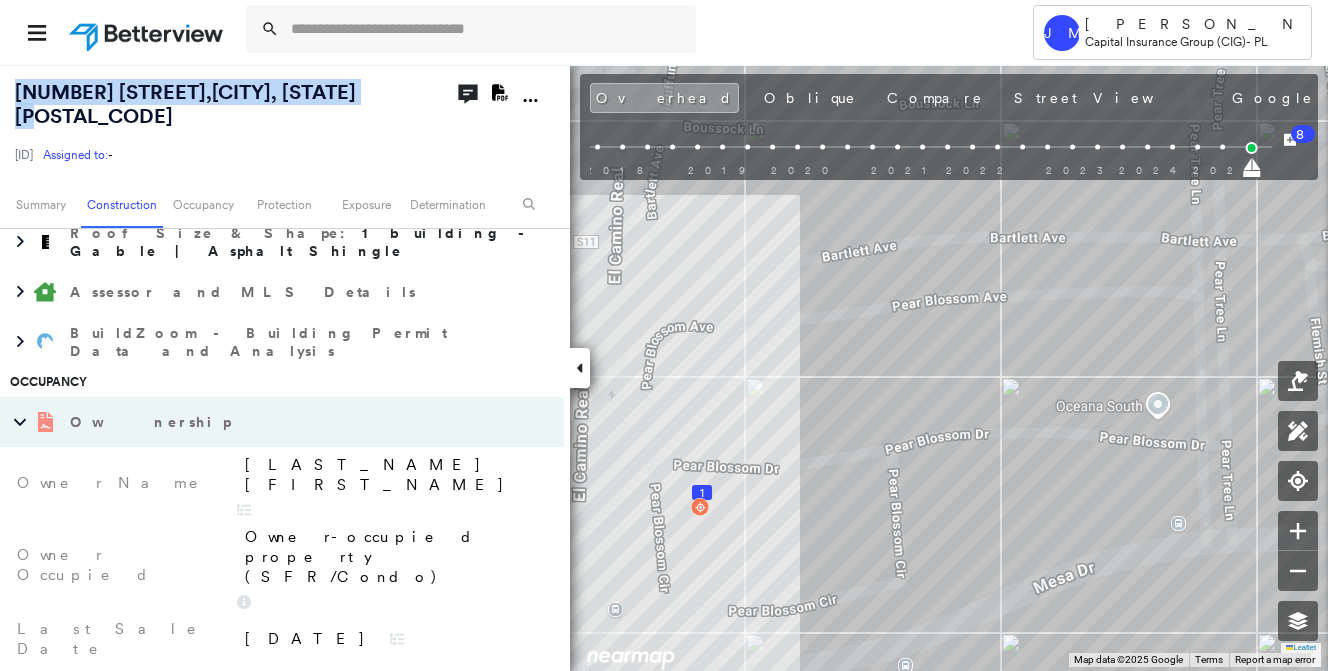 drag, startPoint x: 67, startPoint y: 114, endPoint x: 12, endPoint y: 89, distance: 60.41523 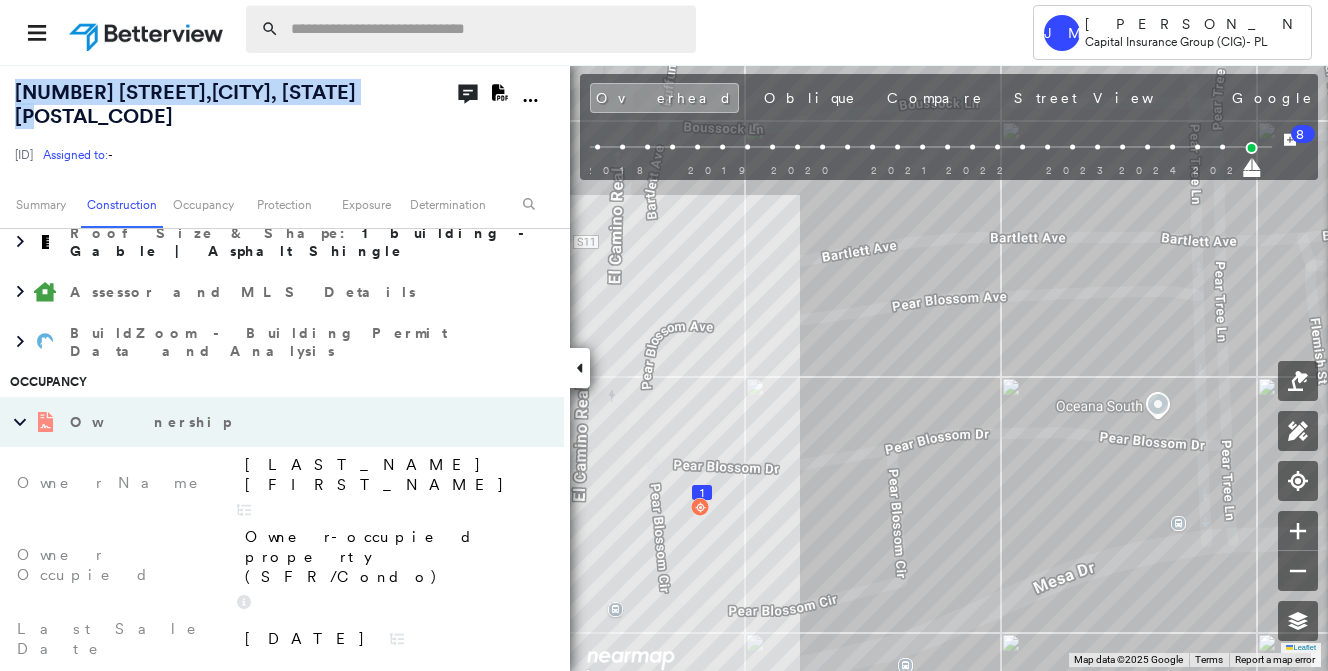 copy on "[NUMBER] [STREET], [CITY], [STATE]" 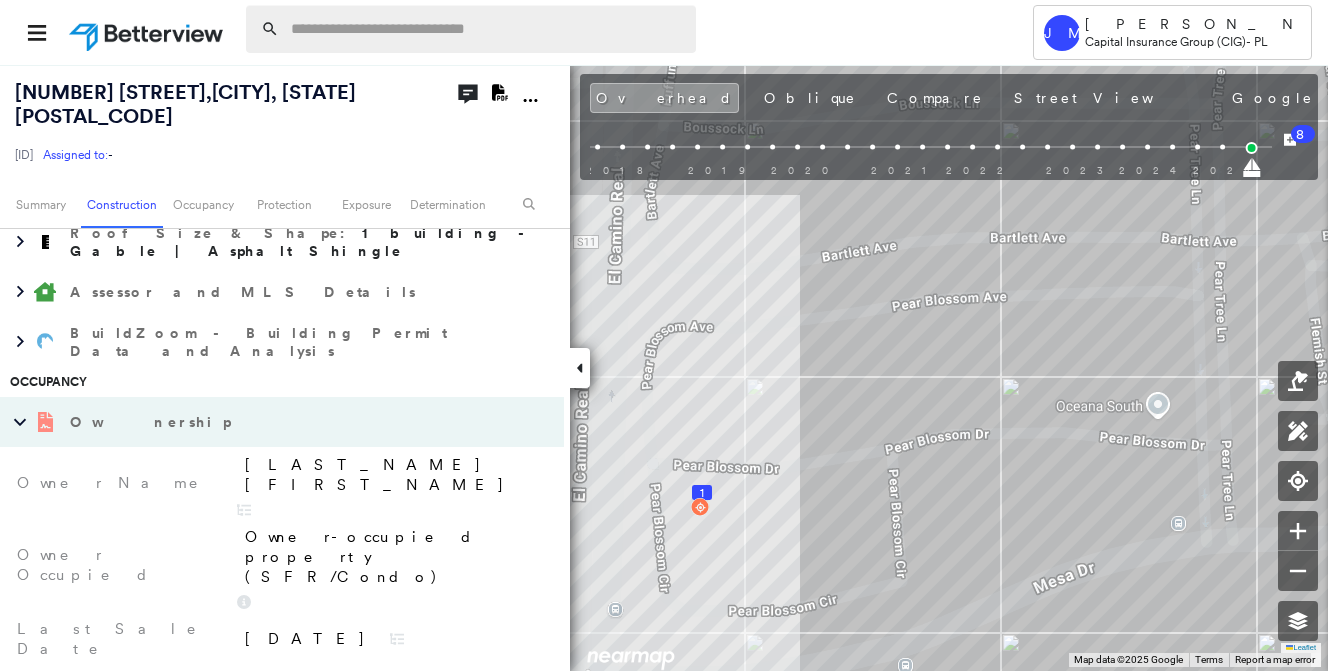 click at bounding box center [487, 29] 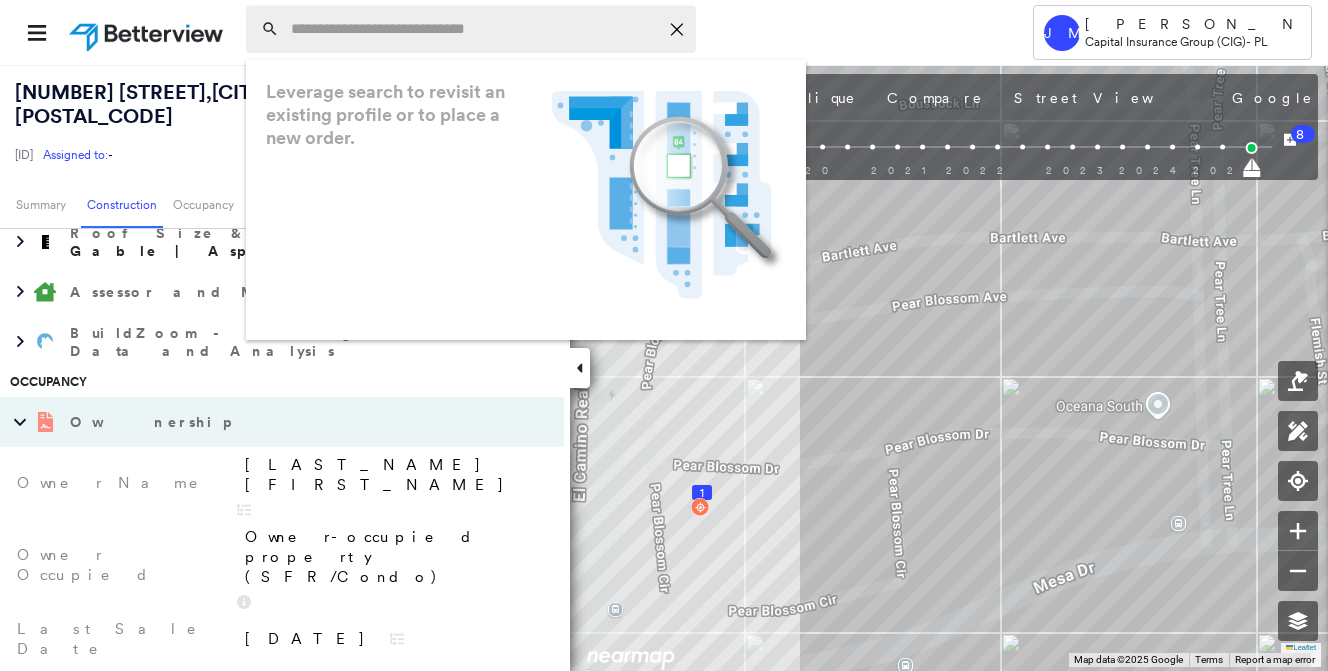 paste on "**********" 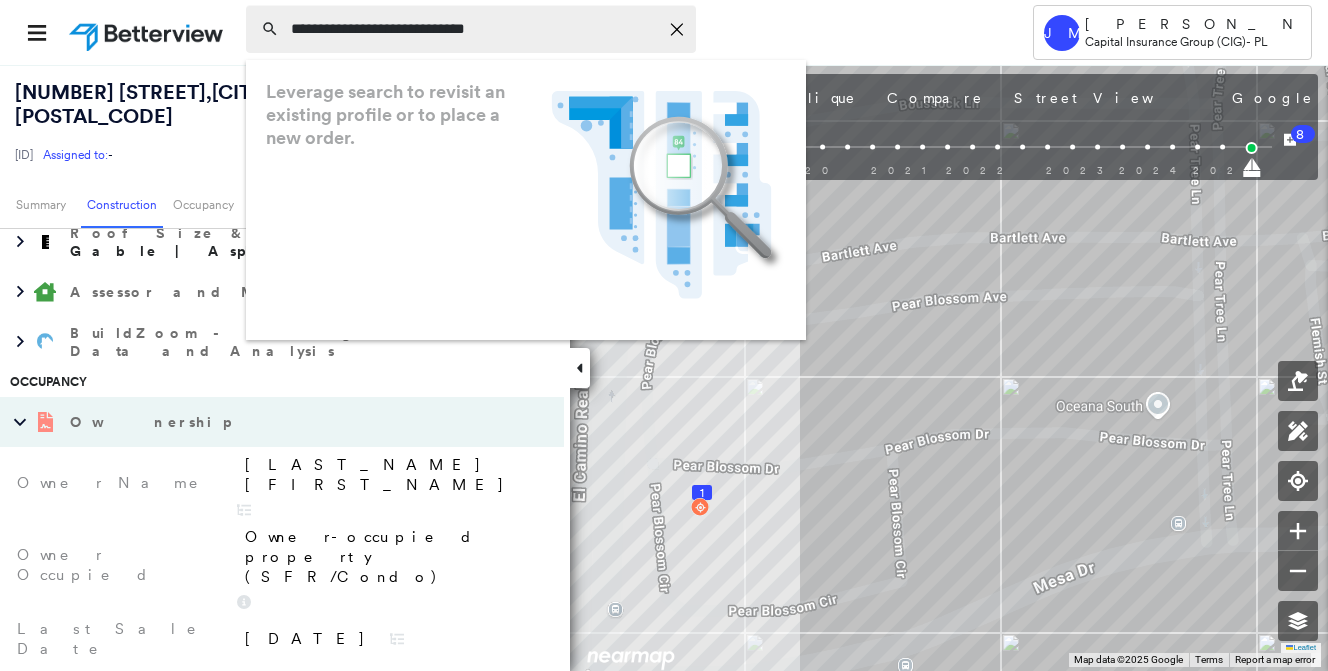 type on "**********" 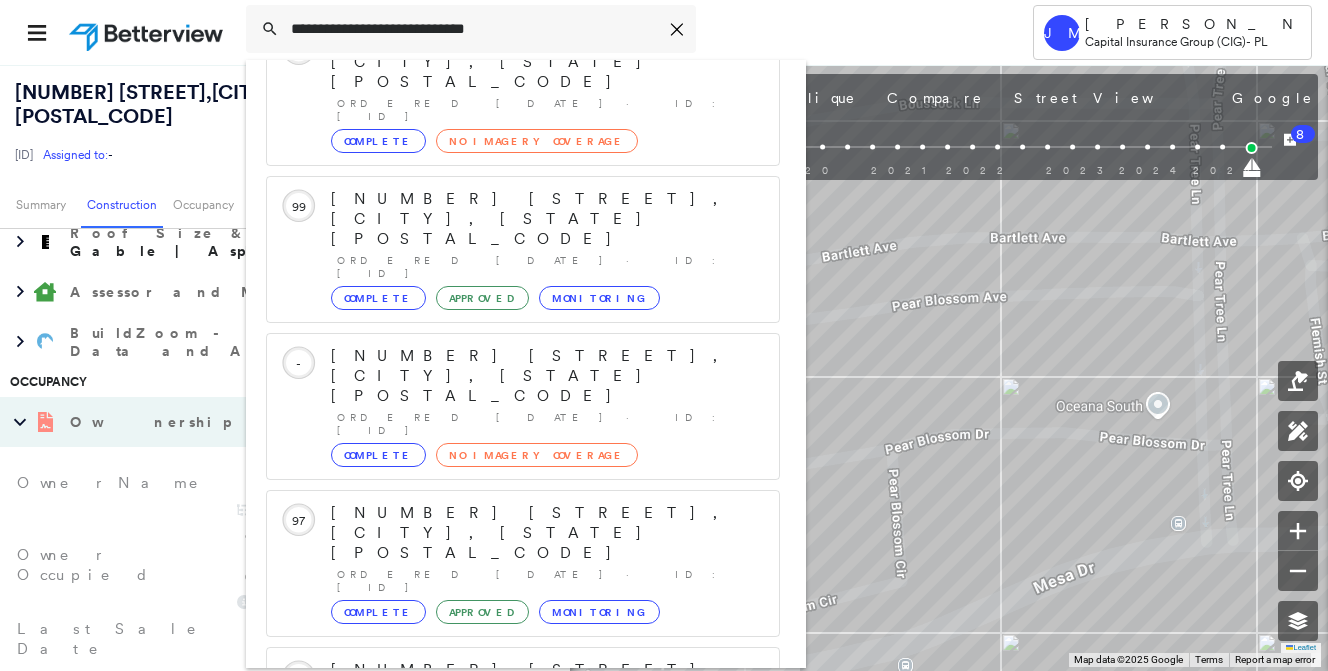 scroll, scrollTop: 213, scrollLeft: 0, axis: vertical 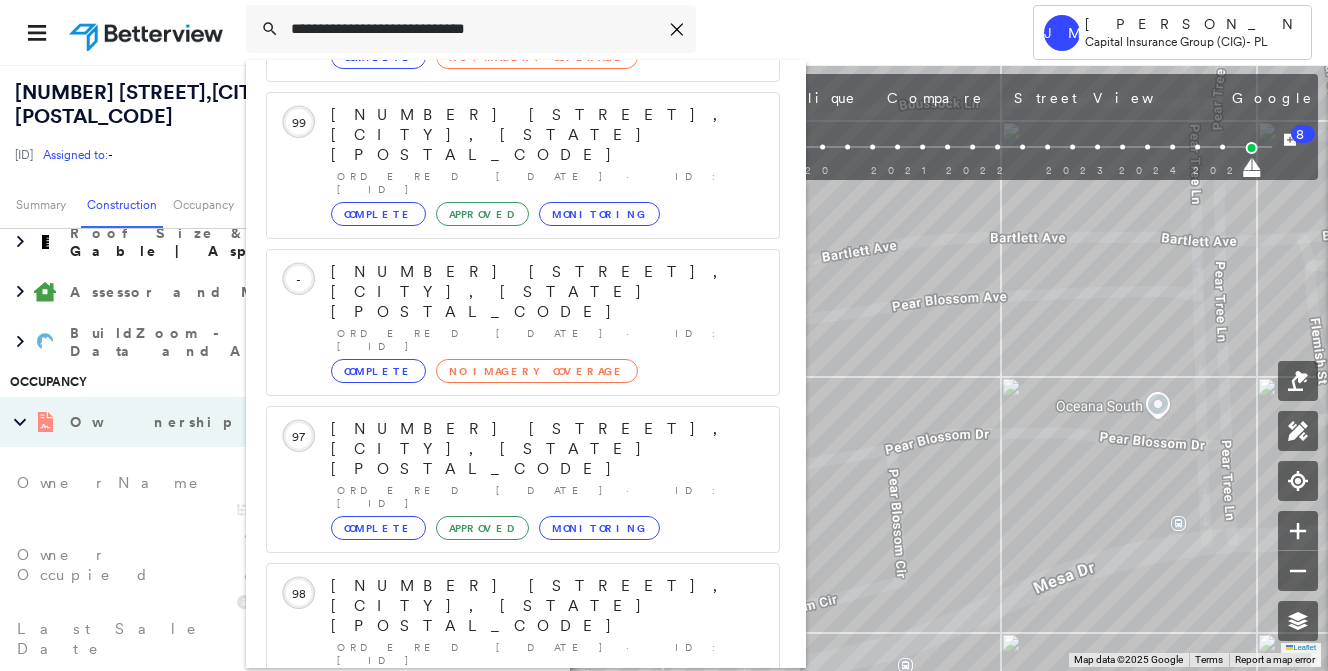 click on "[NUMBER] [STREET], [CITY], [STATE] [POSTAL_CODE]" at bounding box center (501, 898) 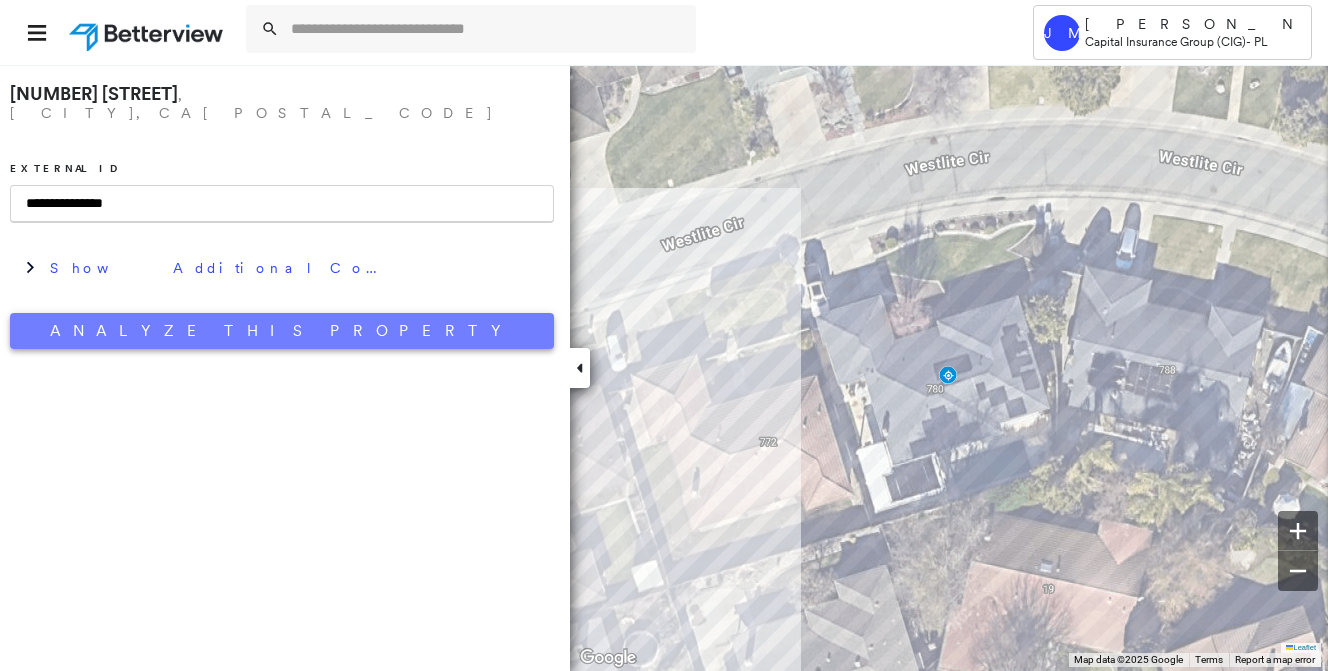 type on "**********" 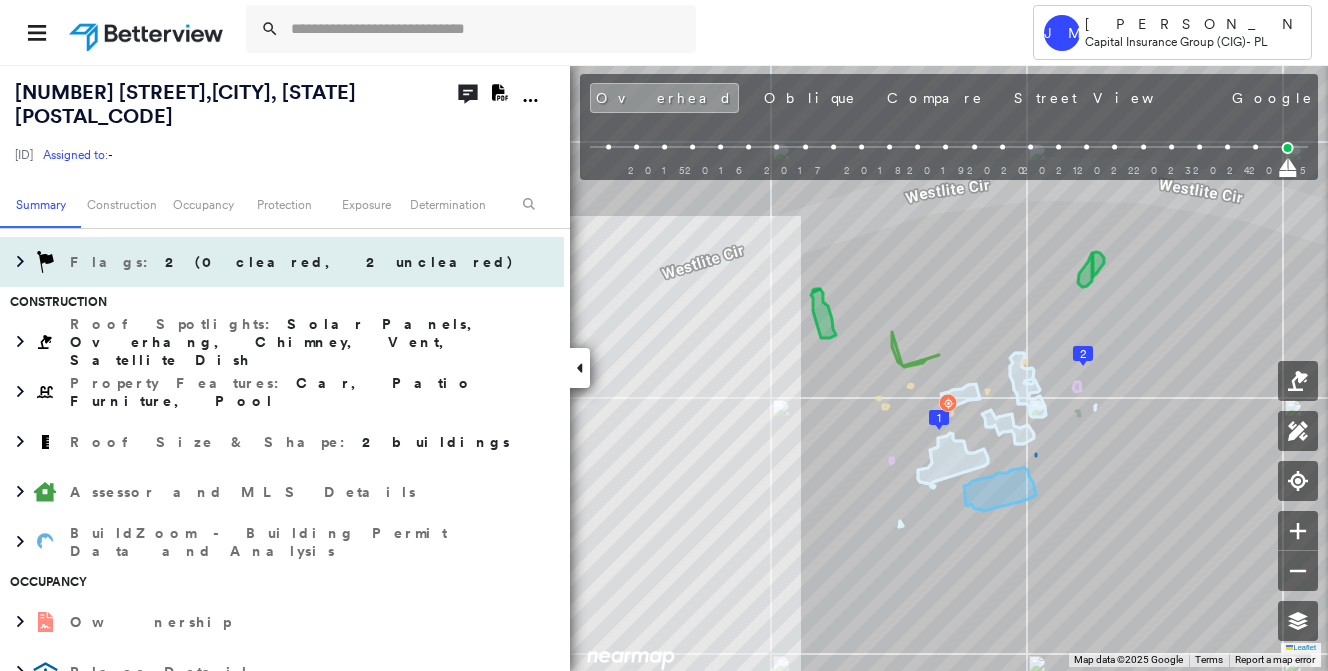 scroll, scrollTop: 500, scrollLeft: 0, axis: vertical 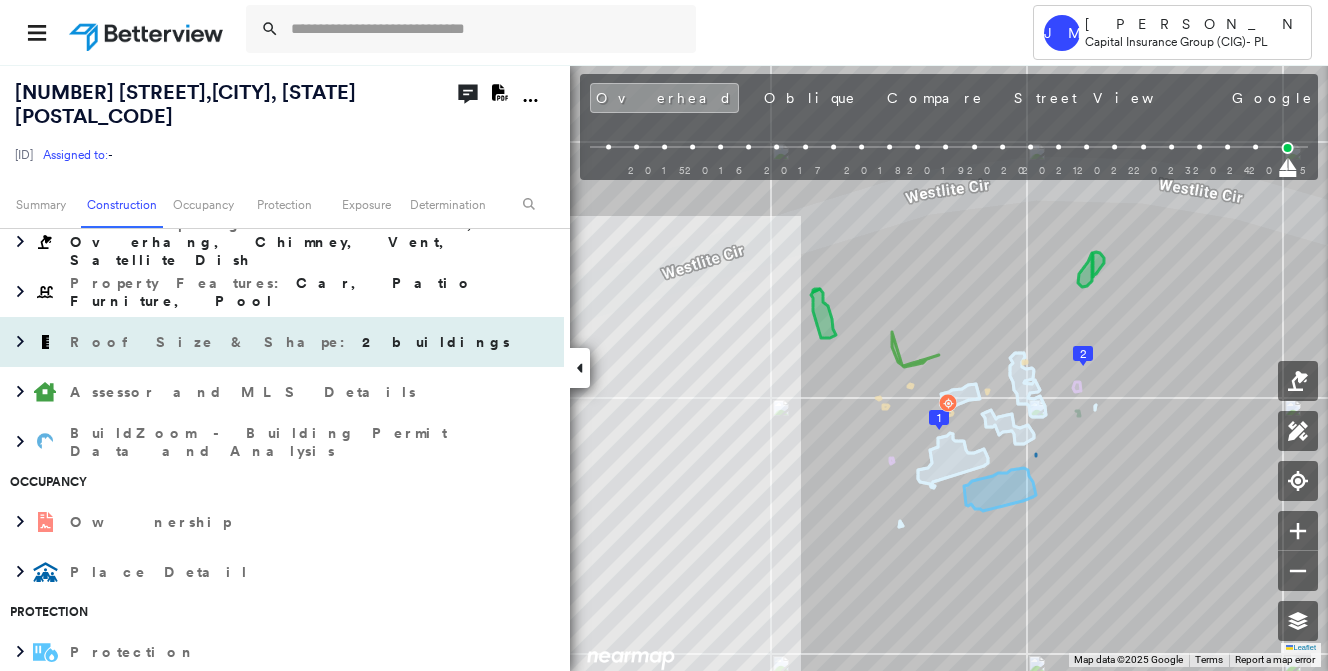 click on "2 buildings" at bounding box center [436, 342] 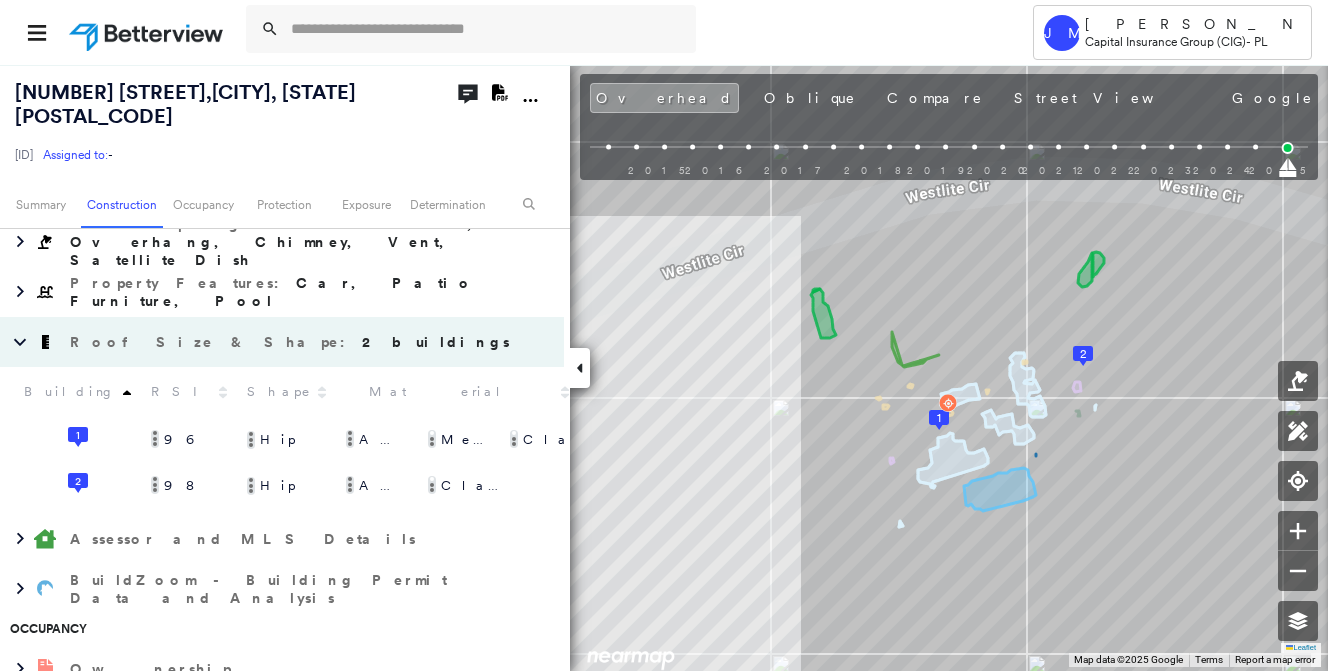 click on "Roof Size & Shape :  2 buildings" at bounding box center [292, 342] 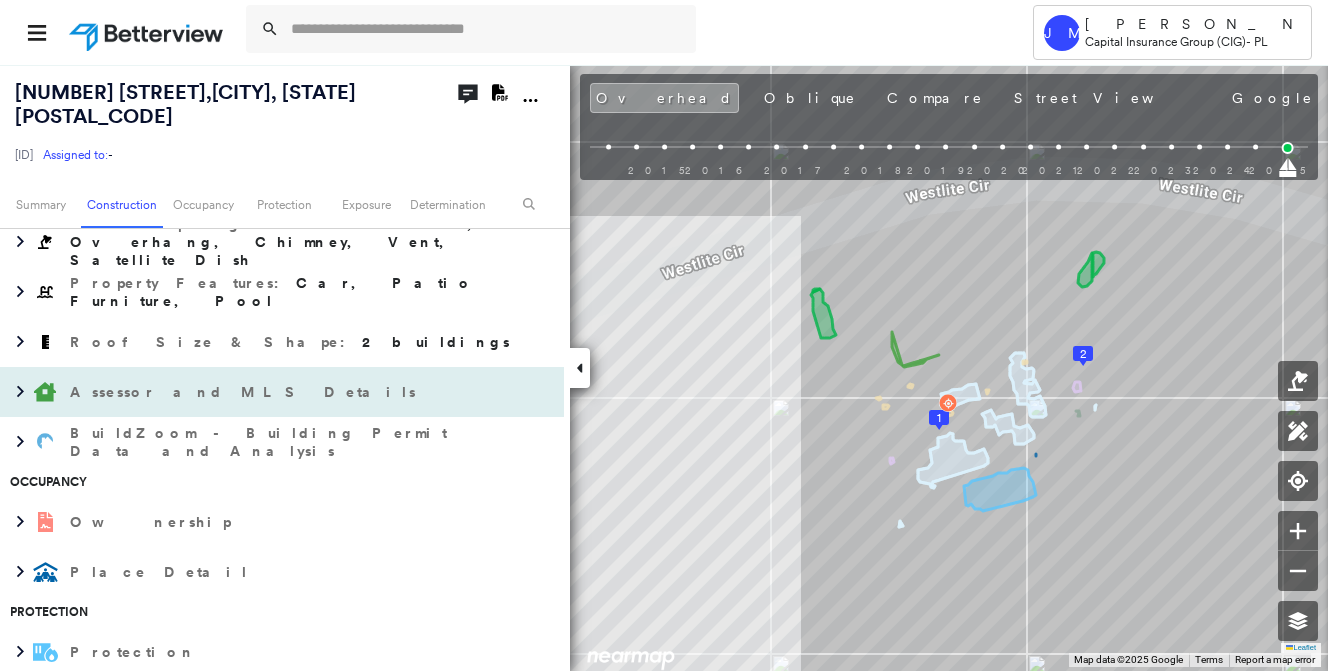click on "Assessor and MLS Details" at bounding box center (262, 392) 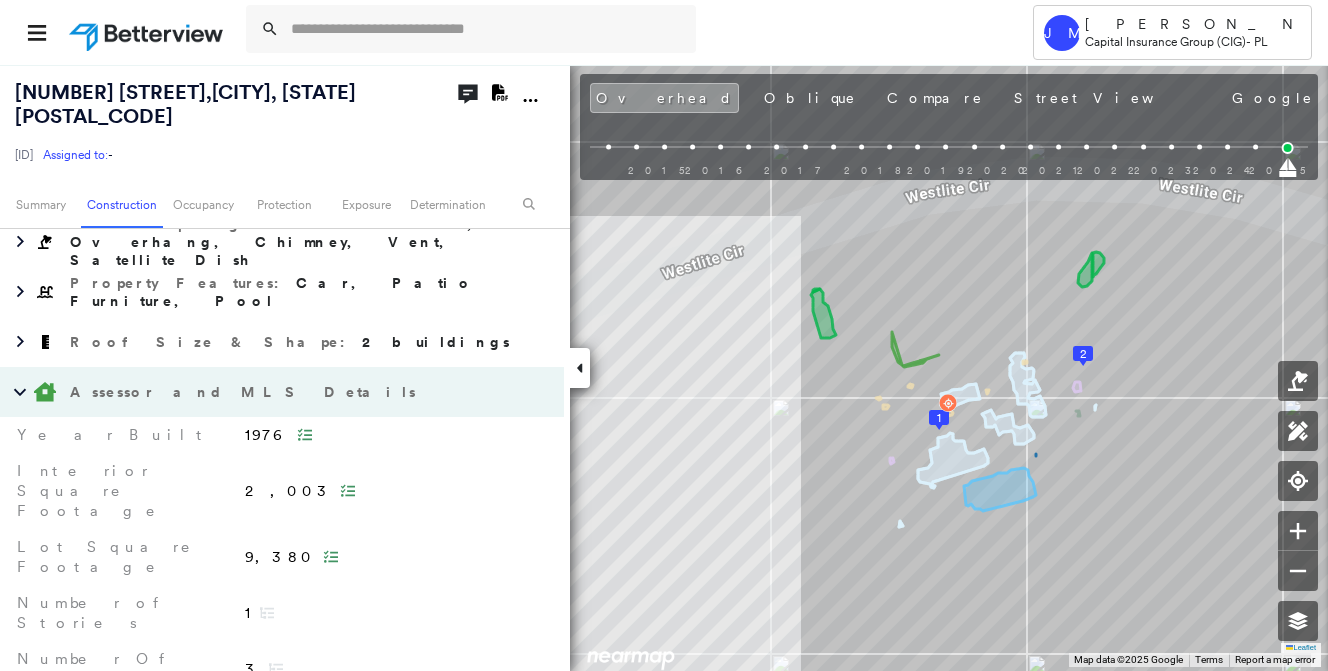 click on "Assessor and MLS Details" at bounding box center (245, 392) 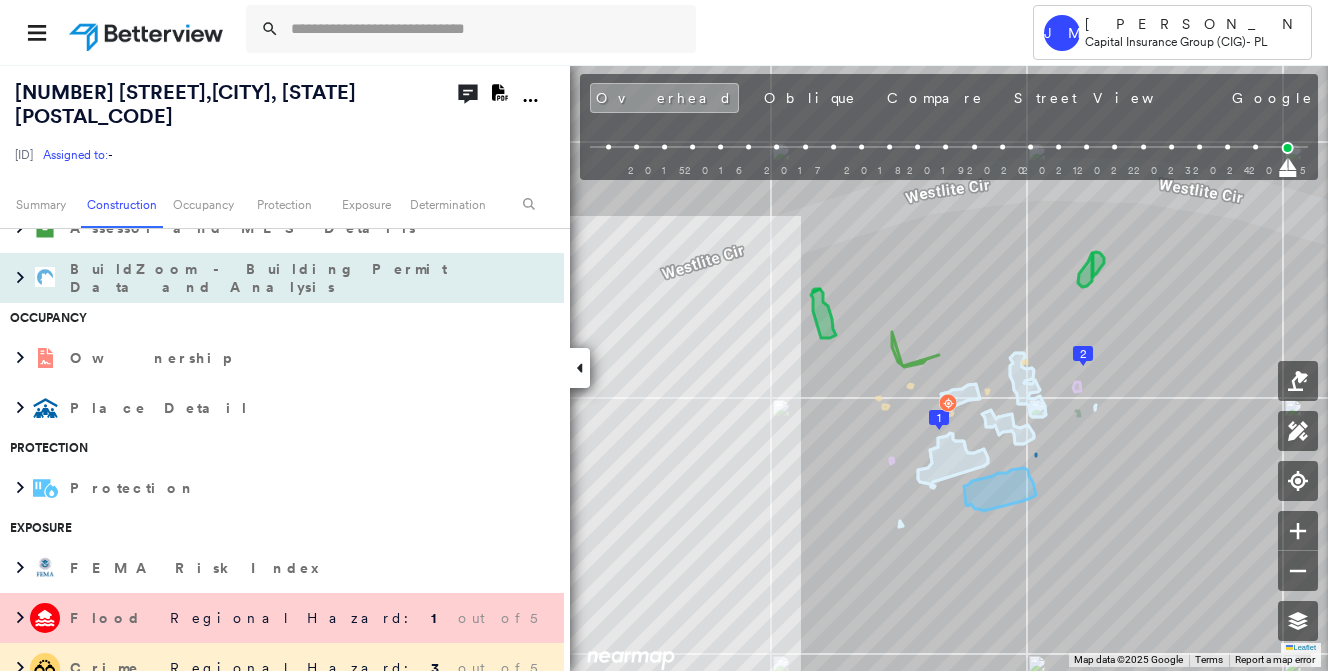 scroll, scrollTop: 700, scrollLeft: 0, axis: vertical 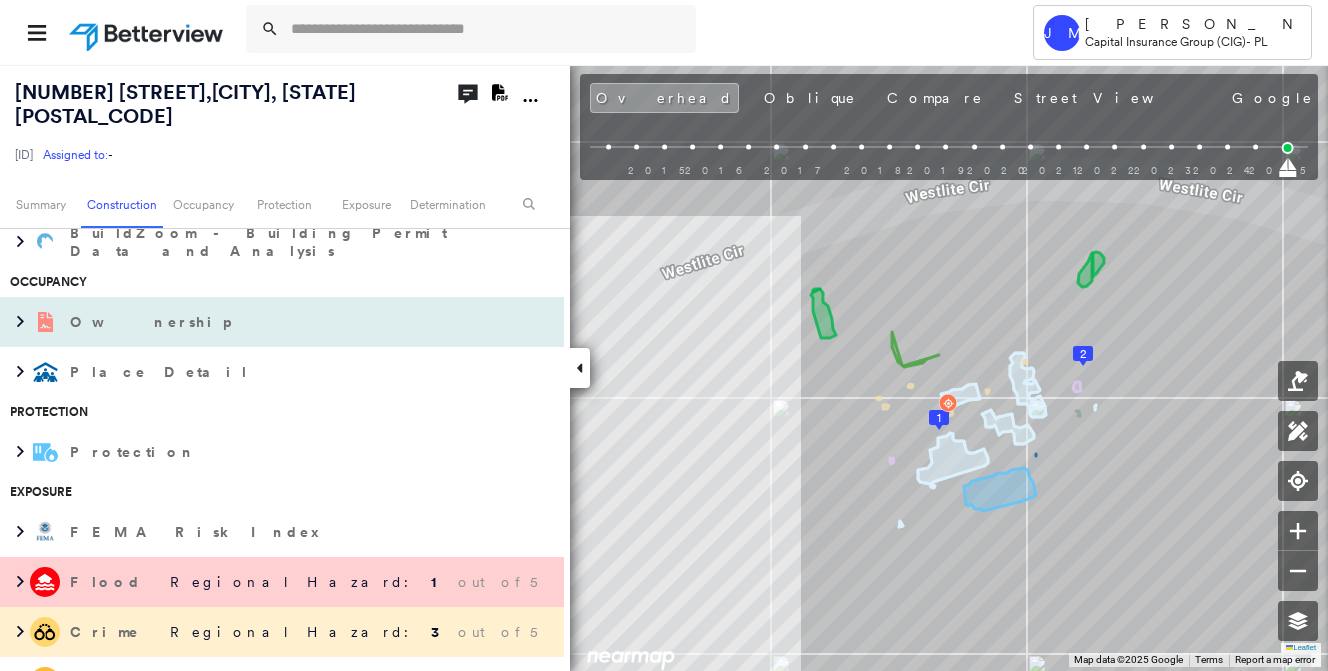 click on "Ownership" at bounding box center [282, 322] 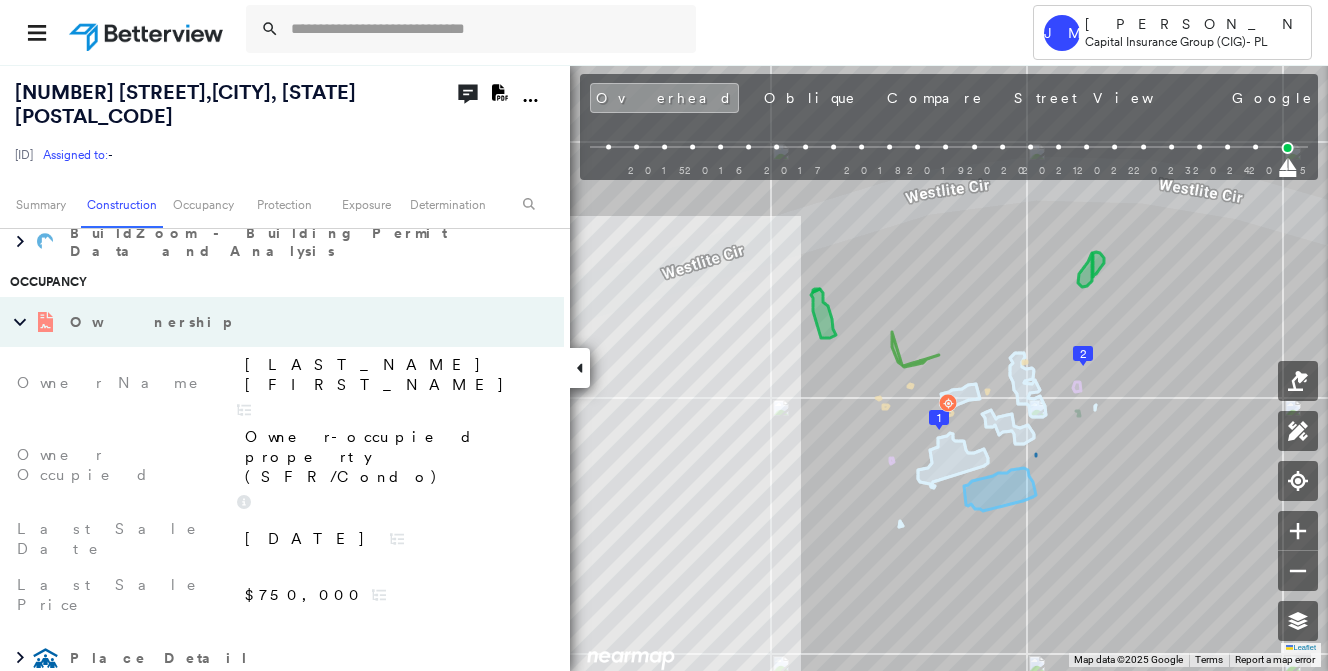 click on "Ownership" at bounding box center [262, 322] 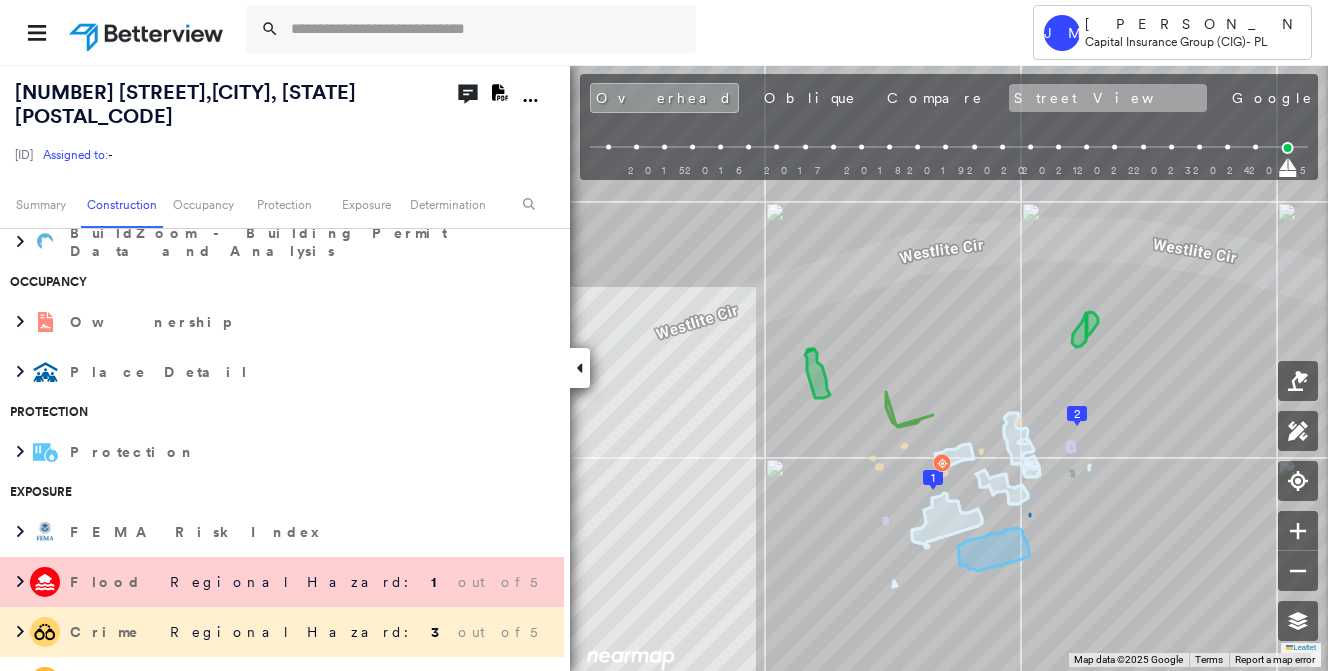 click on "Street View" at bounding box center (1108, 98) 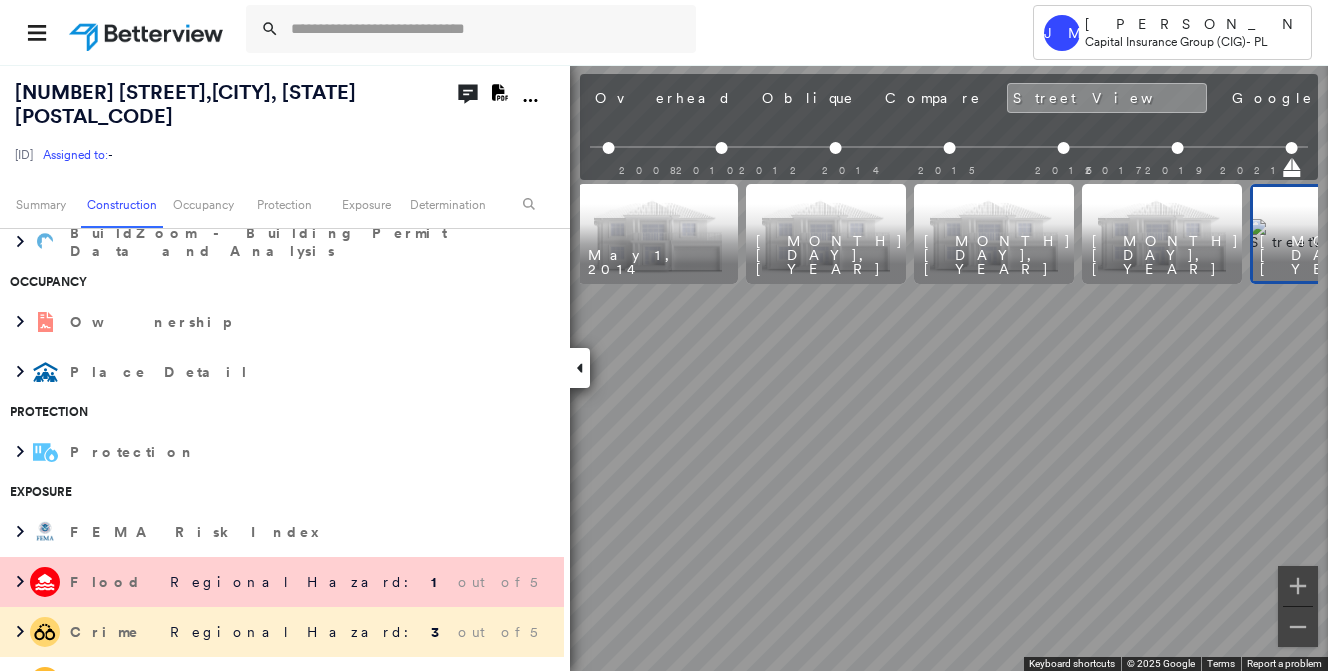 scroll, scrollTop: 0, scrollLeft: 438, axis: horizontal 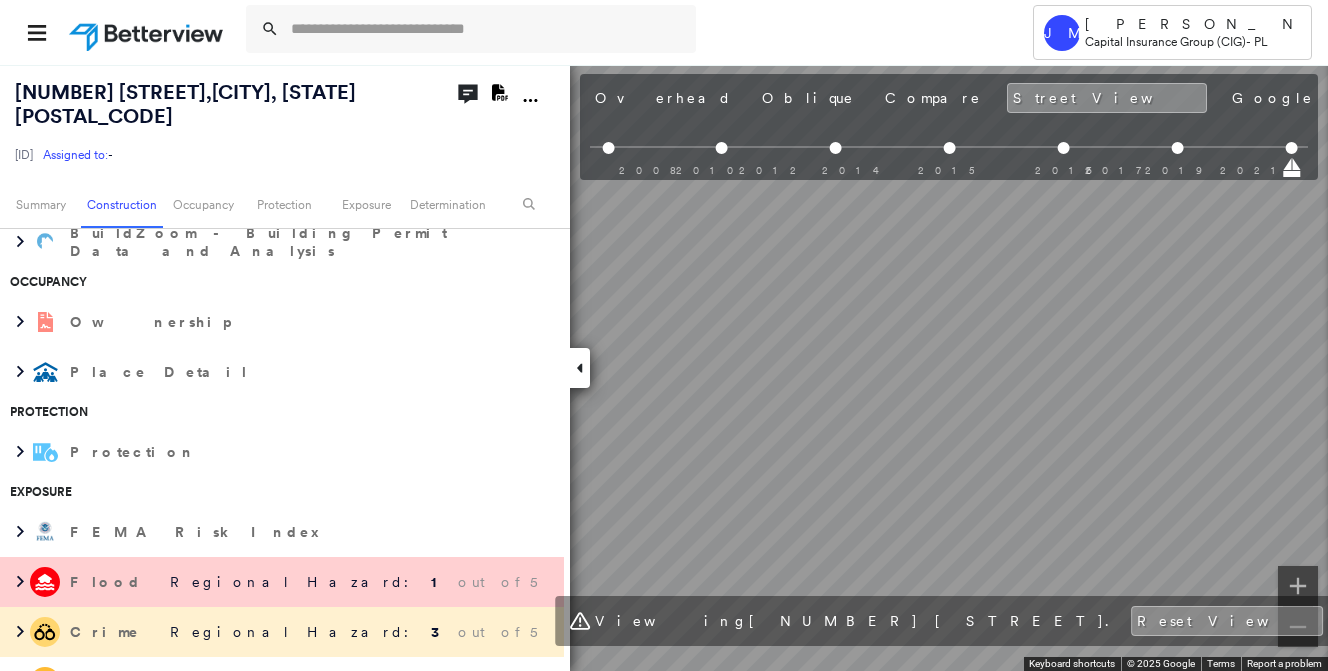click on "Assessor and MLS Details BuildZoom - Building Permit Data and Analysis Occupancy Ownership Place Detail Protection Protection Exposure FEMA Risk Index Flood Regional Hazard: 1   out of  5 Crime Regional Hazard: 3   out of  5 Additional Perils Guidewire HazardHub Determination Flags :  2 (0 cleared, 2 uncleared) Uncleared Flags (2) Cleared Flags  (0) Low Low Priority Flagged [DATE] Clear SOLR Solar Panels Flagged [DATE] Clear" at bounding box center [664, 367] 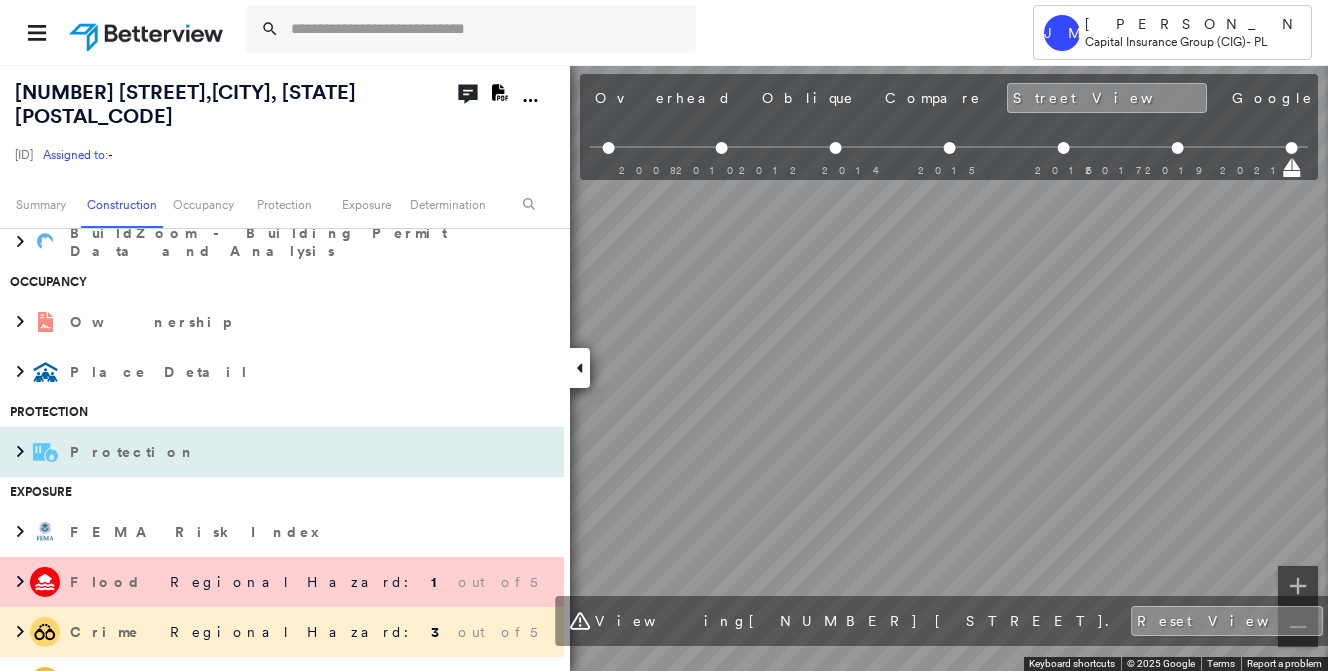 click on "Assessor and MLS Details BuildZoom - Building Permit Data and Analysis Occupancy Ownership Place Detail Protection Protection Exposure FEMA Risk Index Flood Regional Hazard: 1   out of  5 Crime Regional Hazard: 3   out of  5 Additional Perils Guidewire HazardHub Determination Flags :  2 (0 cleared, 2 uncleared) Uncleared Flags (2) Cleared Flags  (0) Low Low Priority Flagged [DATE] Clear SOLR Solar Panels Flagged [DATE] Clear" at bounding box center [664, 367] 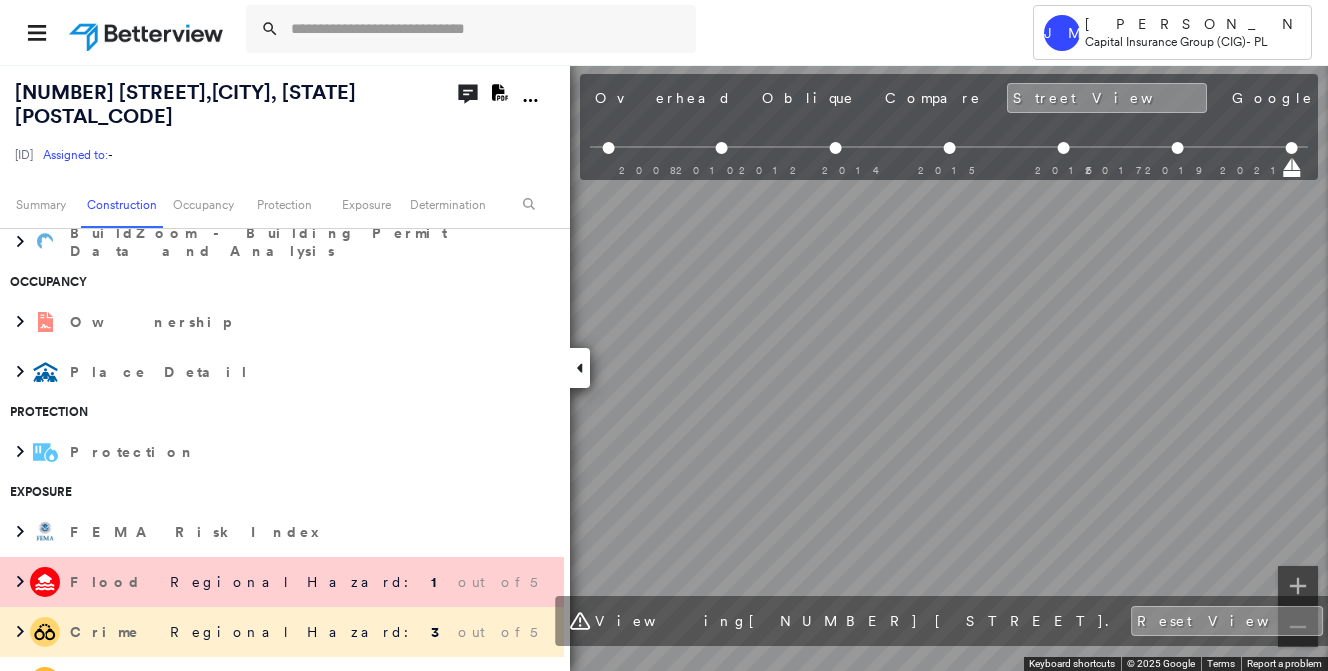 click on "← Move left → Move right ↑ Move up ↓ Move down + Zoom in - Zoom out             [NUMBER] [STREET]   [CITY], [STATE]       [NUMBER] [STREET]            View on Google Maps        Custom Imagery                 This image is no longer available Keyboard shortcuts Map Data © 2025 Google © 2025 Google Terms Report a problem Viewing  [NUMBER] [STREET] . Reset View" at bounding box center (664, 367) 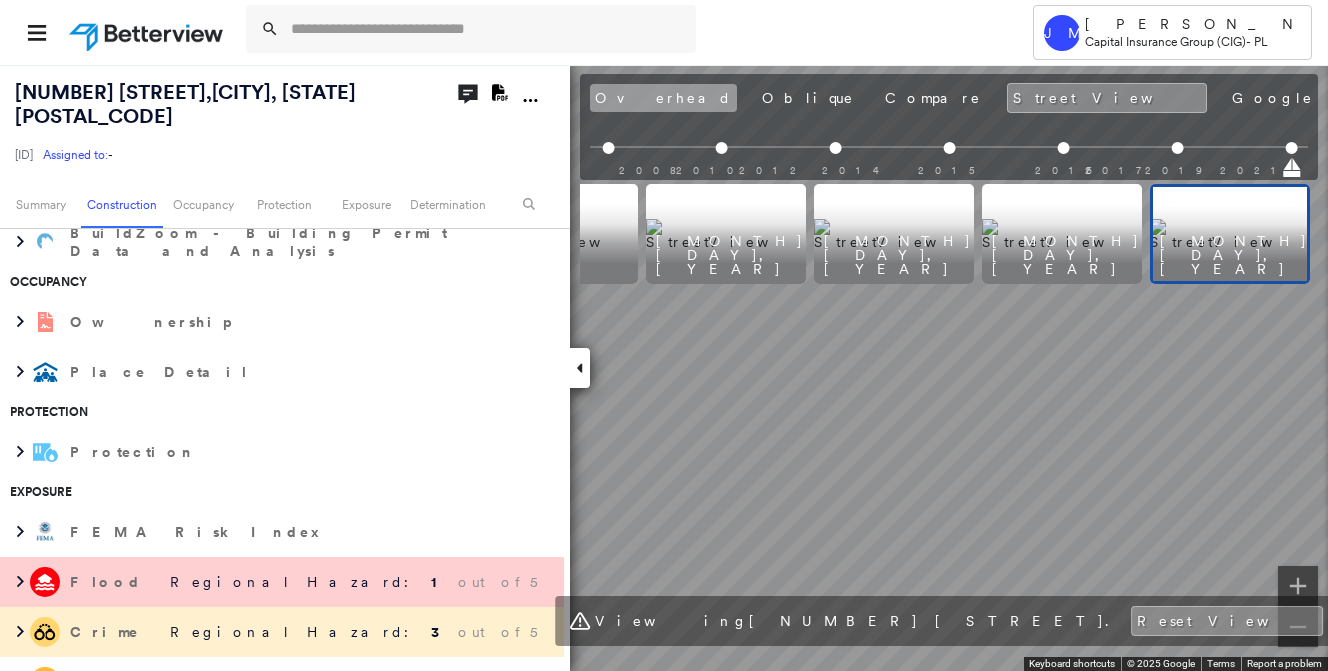 click on "Overhead" at bounding box center (663, 98) 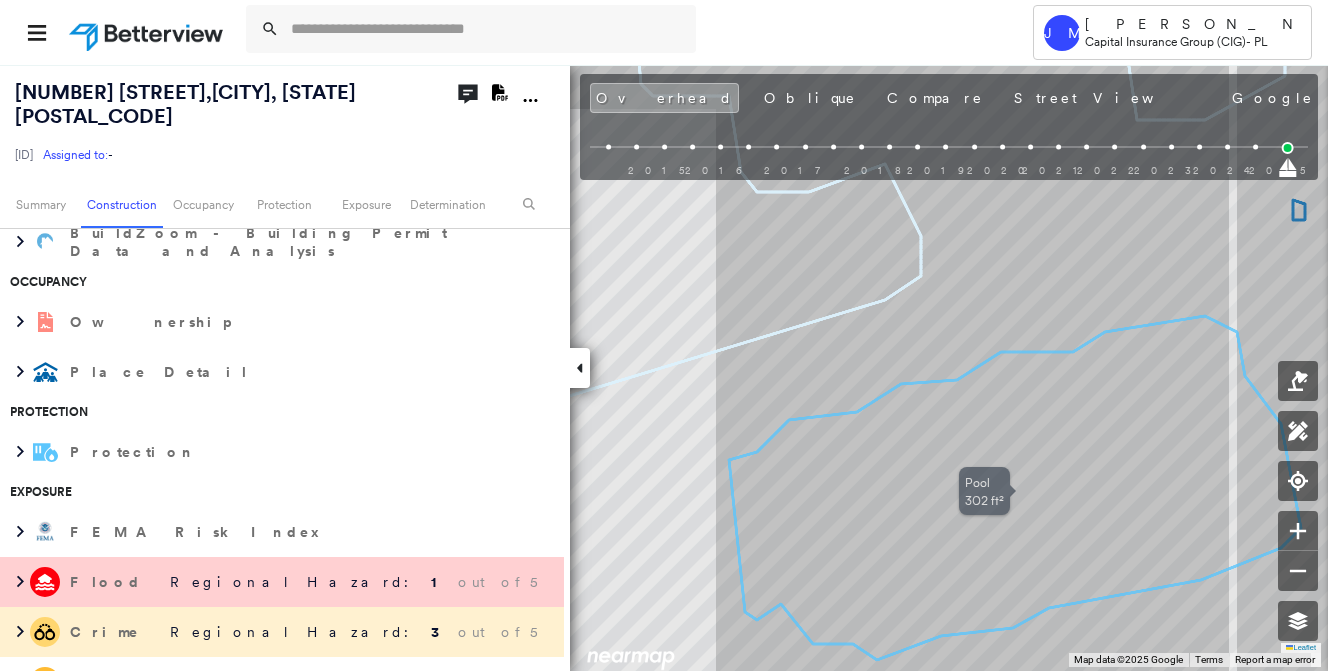 drag, startPoint x: 937, startPoint y: 564, endPoint x: 928, endPoint y: 507, distance: 57.706154 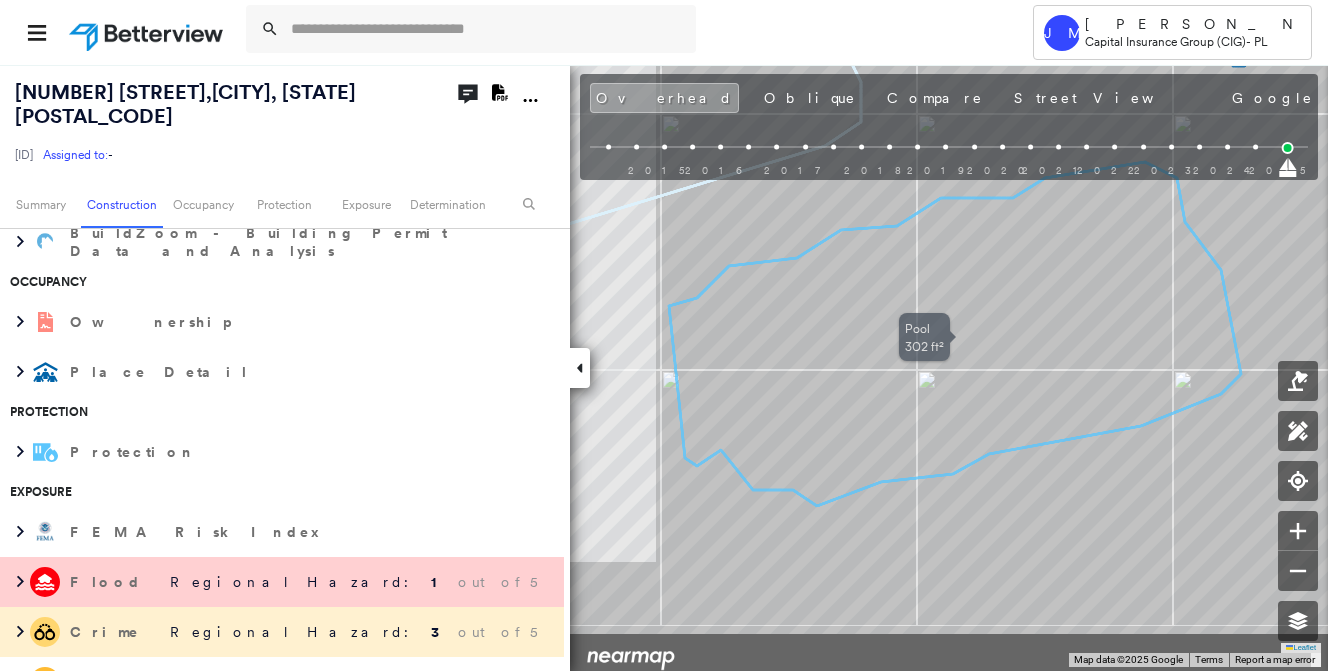 drag, startPoint x: 1005, startPoint y: 543, endPoint x: 889, endPoint y: 369, distance: 209.12198 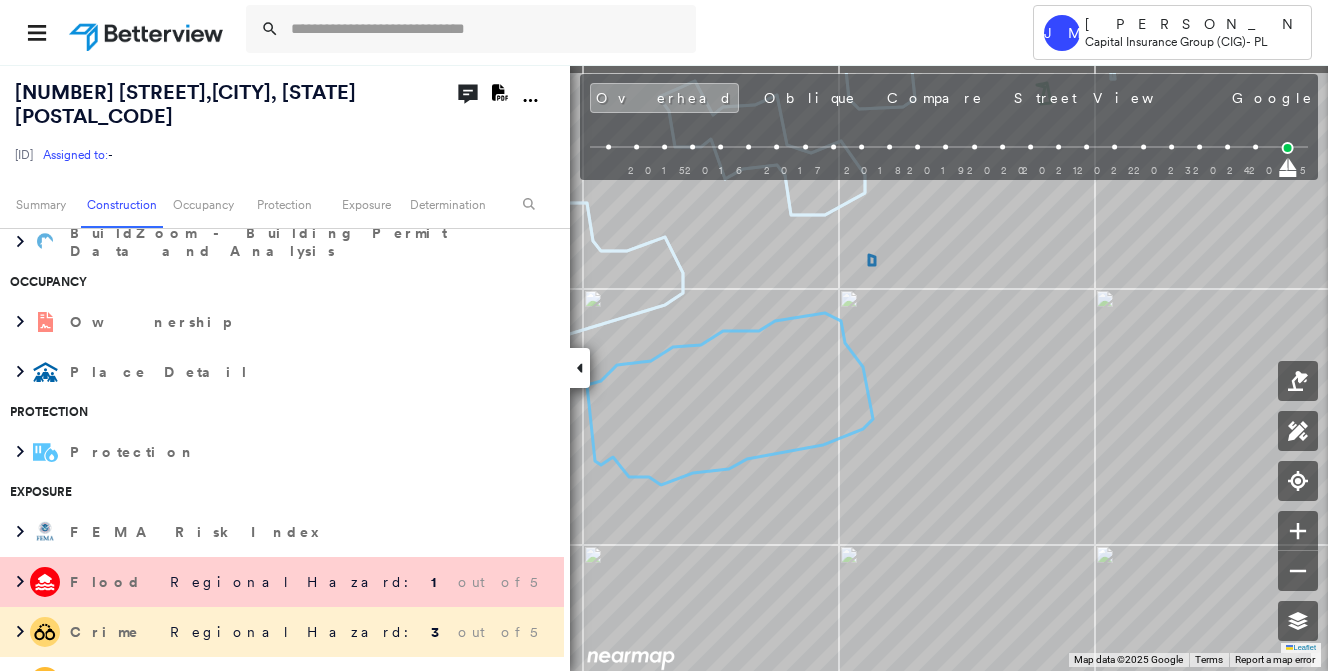 drag, startPoint x: 870, startPoint y: 361, endPoint x: 868, endPoint y: 414, distance: 53.037724 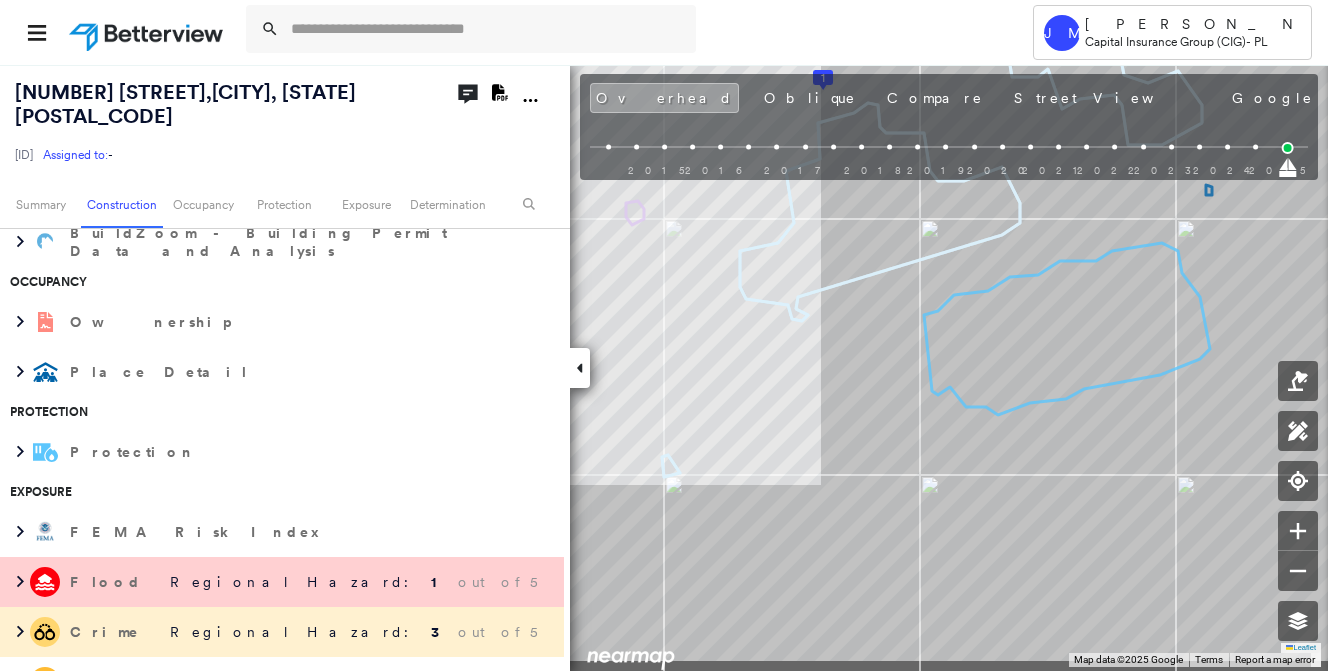 drag, startPoint x: 835, startPoint y: 433, endPoint x: 1238, endPoint y: 359, distance: 409.73773 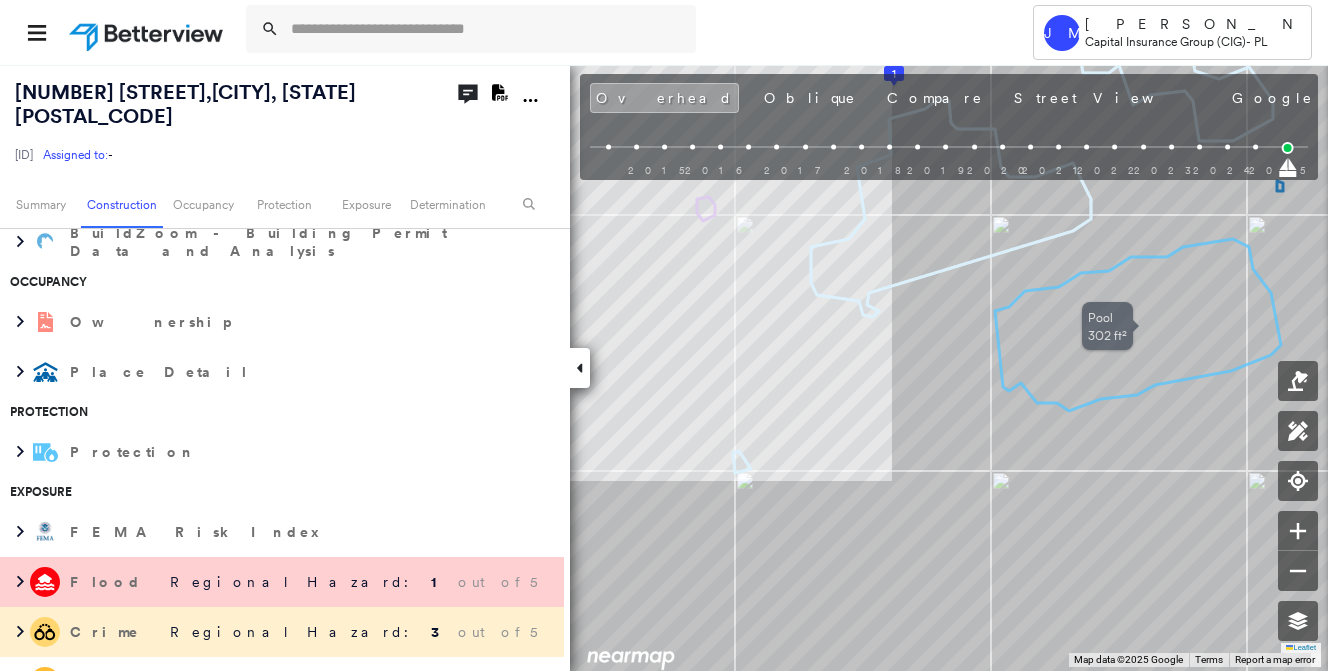 drag, startPoint x: 1013, startPoint y: 386, endPoint x: 1094, endPoint y: 368, distance: 82.9759 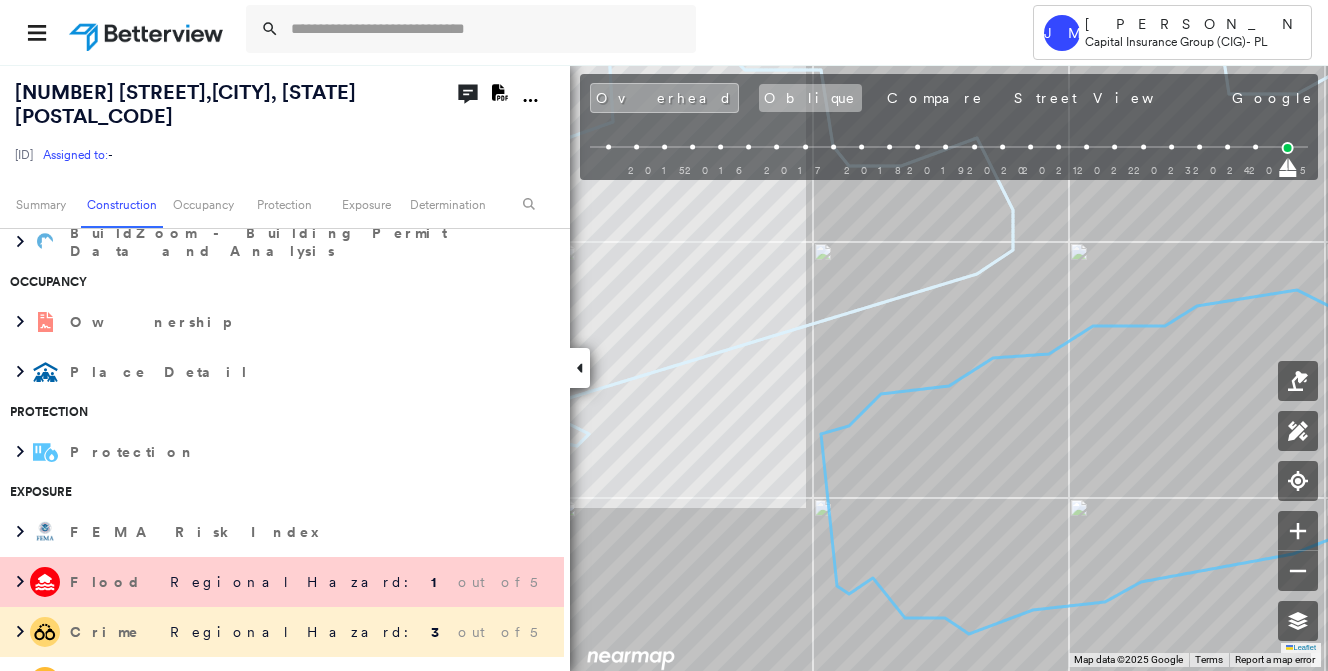click on "Oblique" at bounding box center (810, 98) 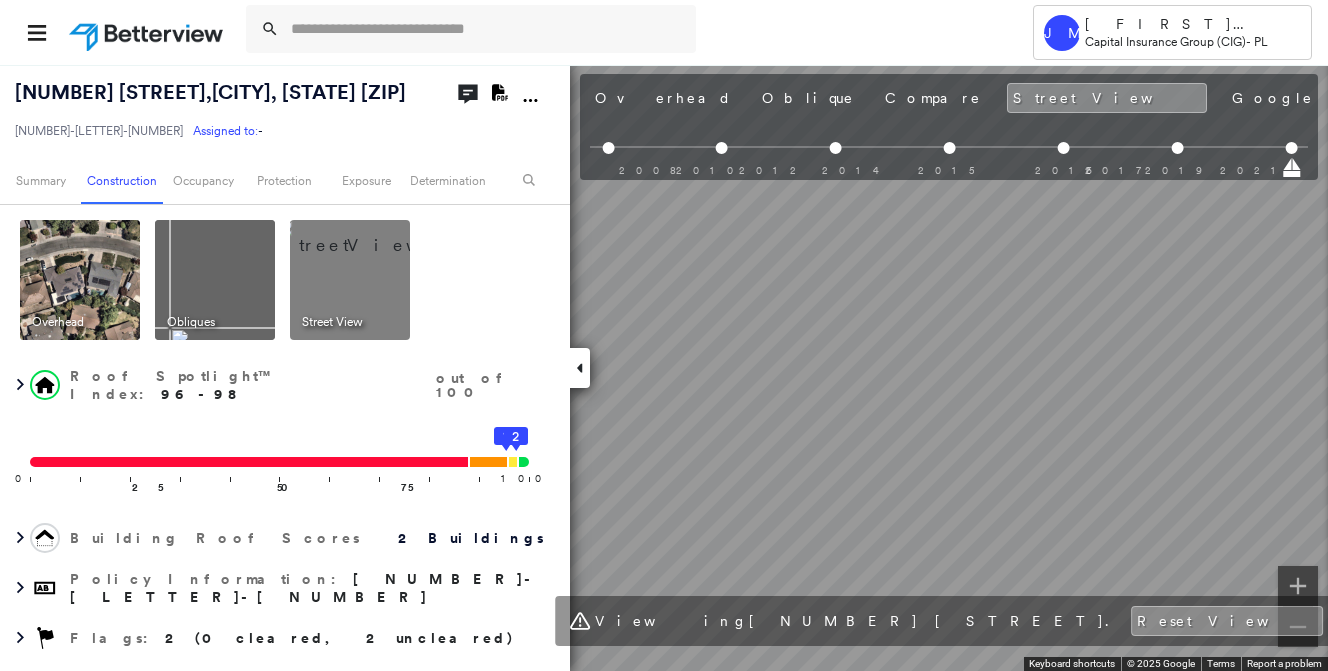 scroll, scrollTop: 0, scrollLeft: 0, axis: both 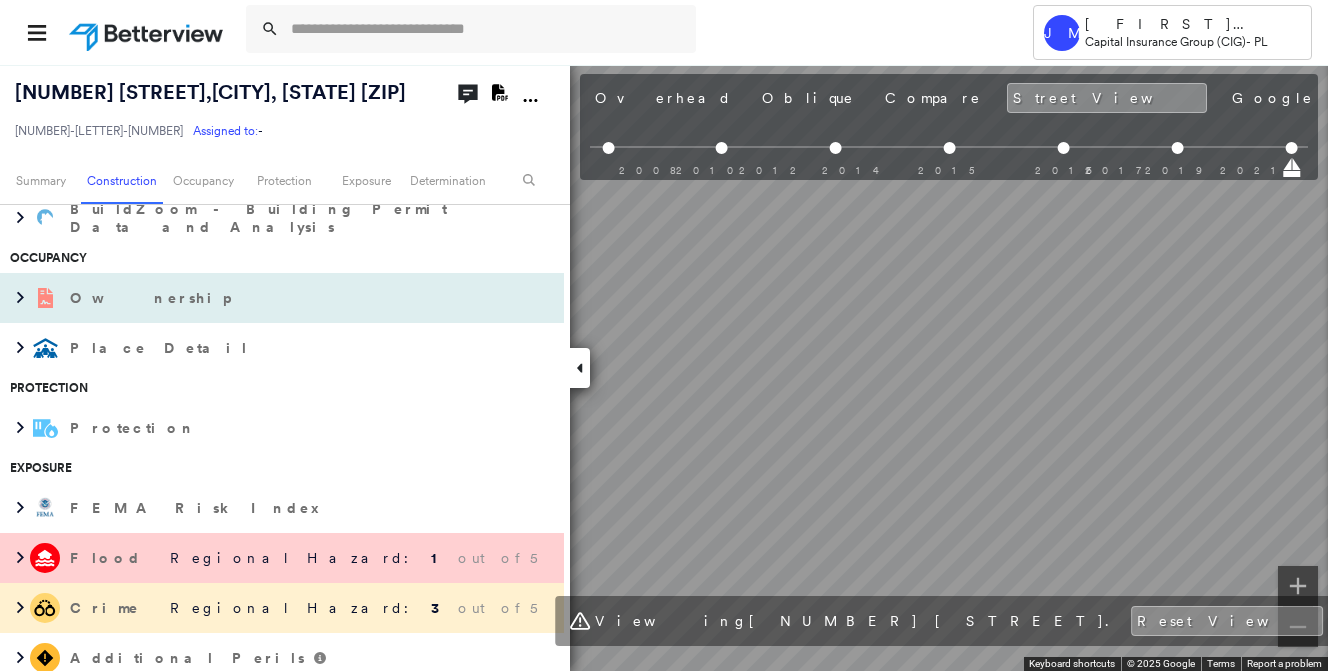 click on "Ownership" at bounding box center [152, 298] 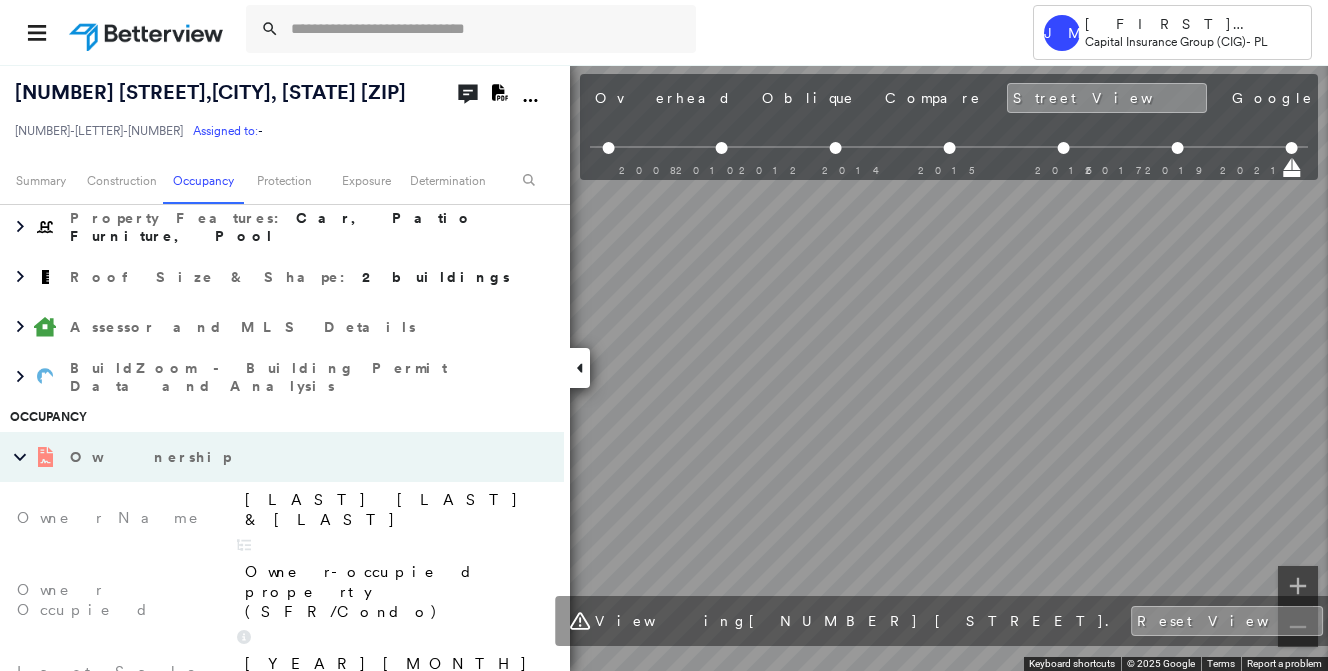 scroll, scrollTop: 400, scrollLeft: 0, axis: vertical 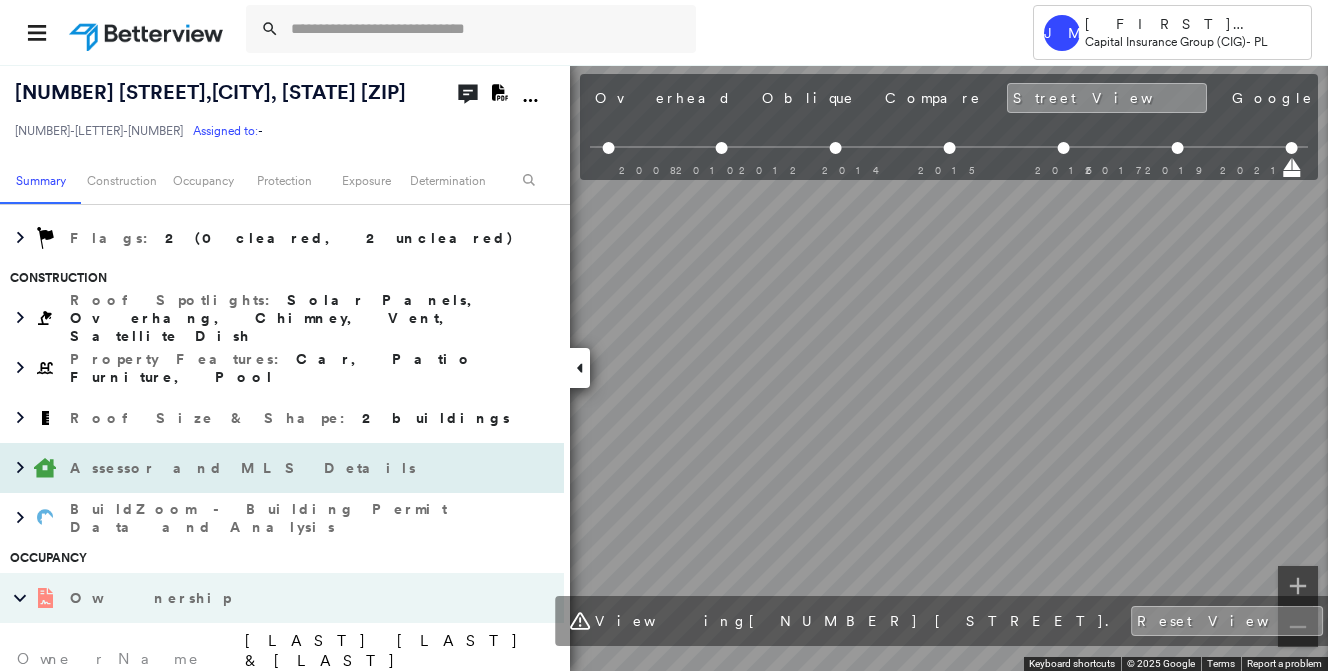 click on "Assessor and MLS Details" at bounding box center (262, 468) 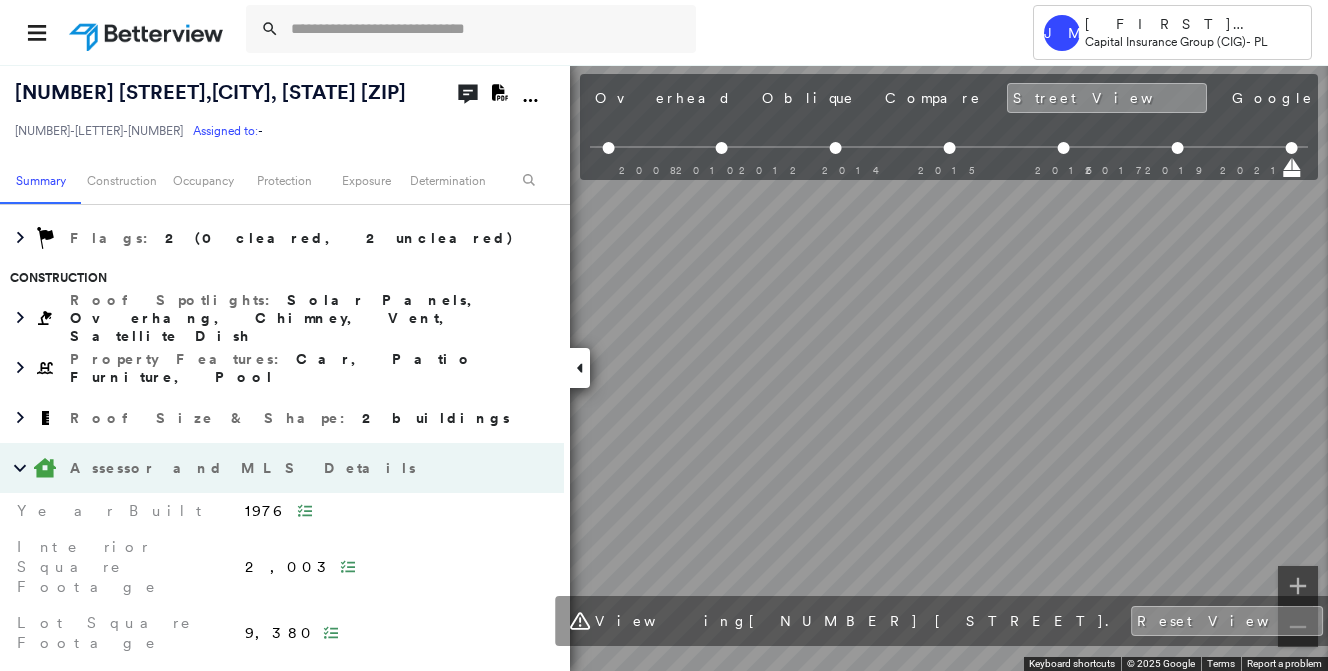 click on "Assessor and MLS Details" at bounding box center [245, 468] 